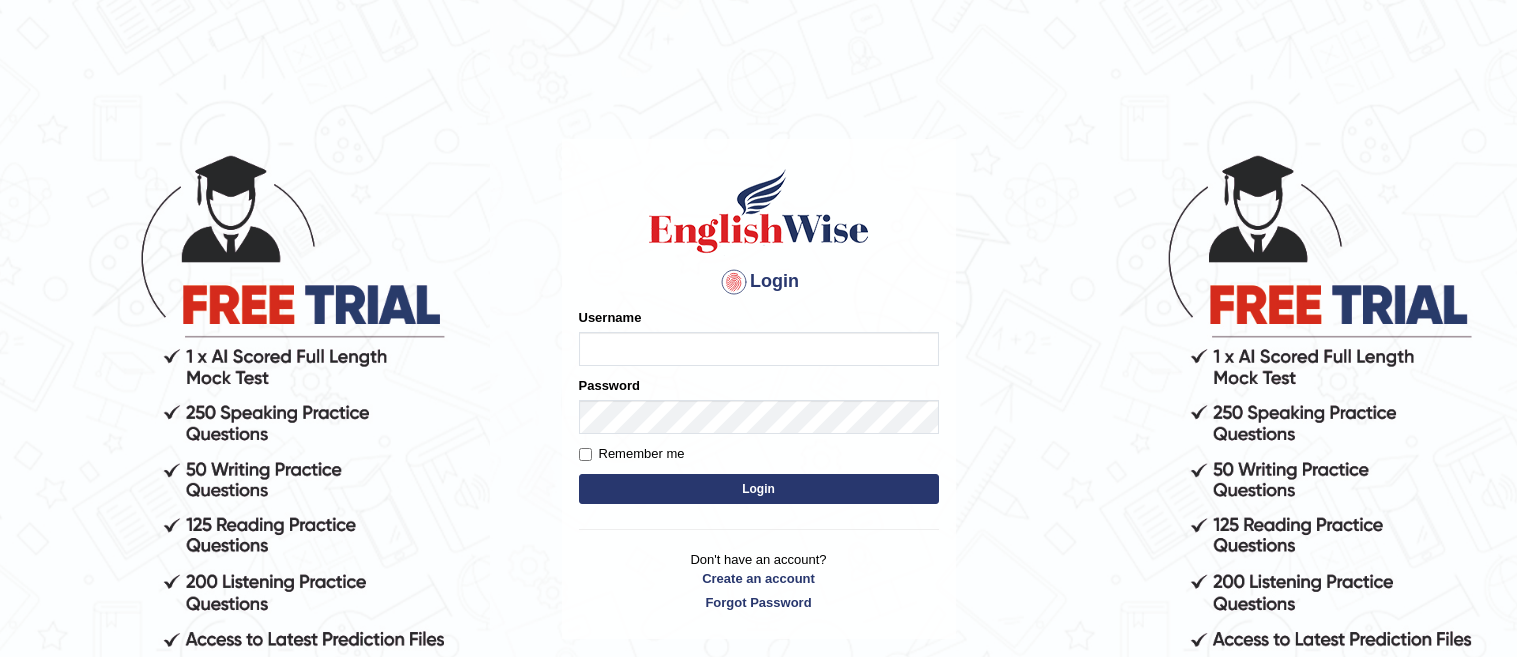 scroll, scrollTop: 0, scrollLeft: 0, axis: both 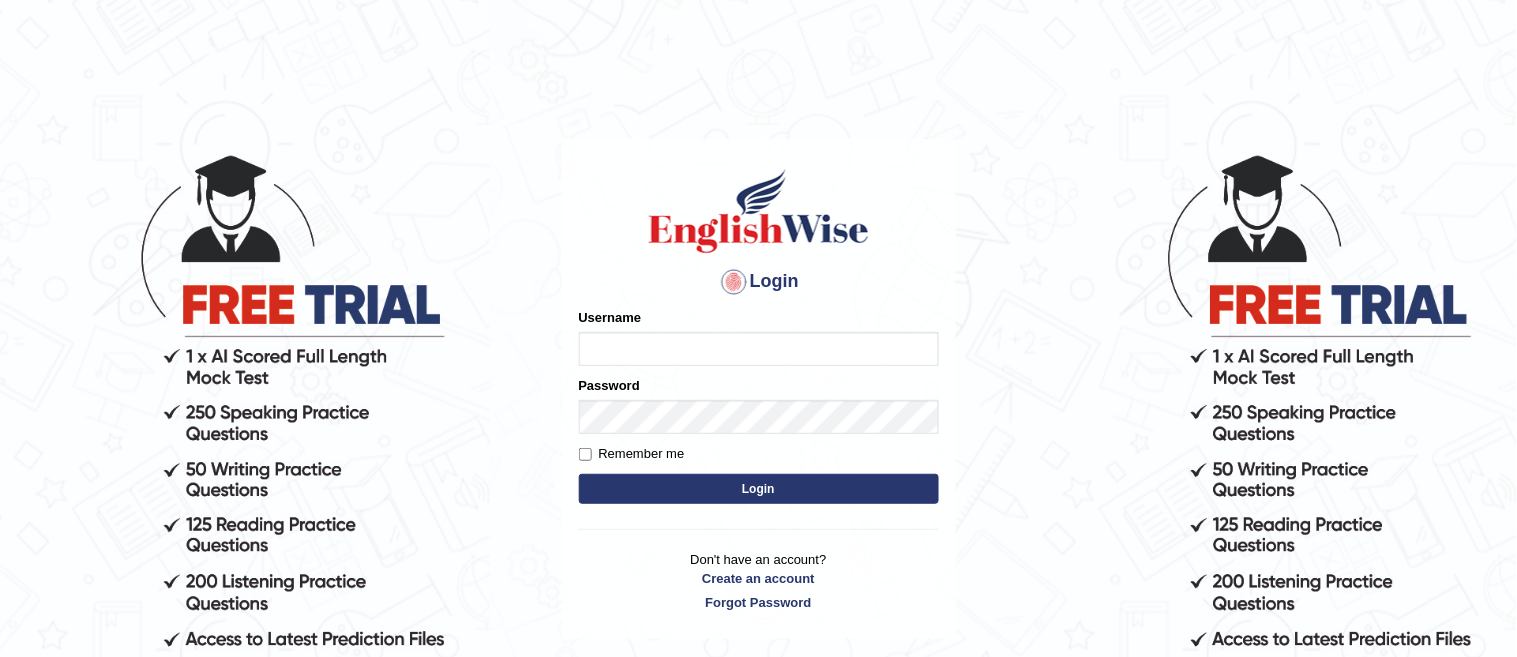 type on "kushal_kalyan" 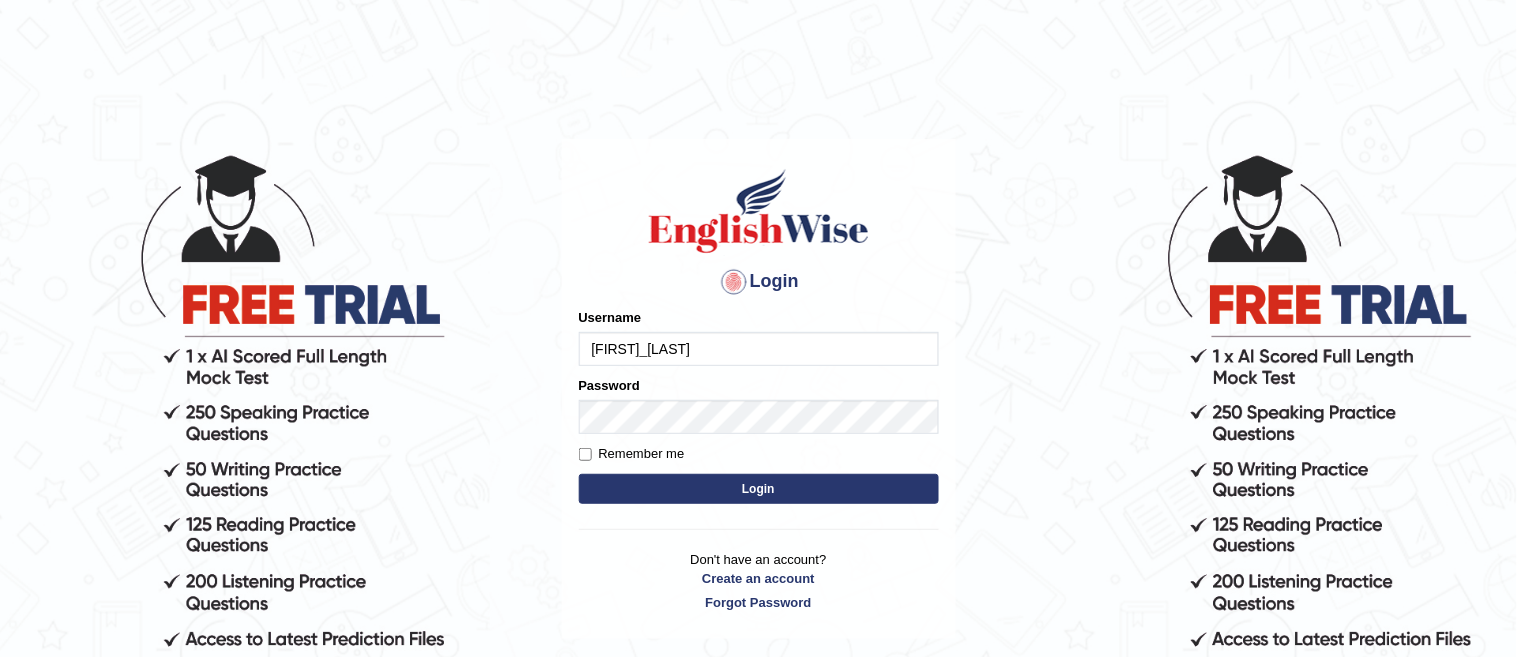 click on "Login" at bounding box center (759, 489) 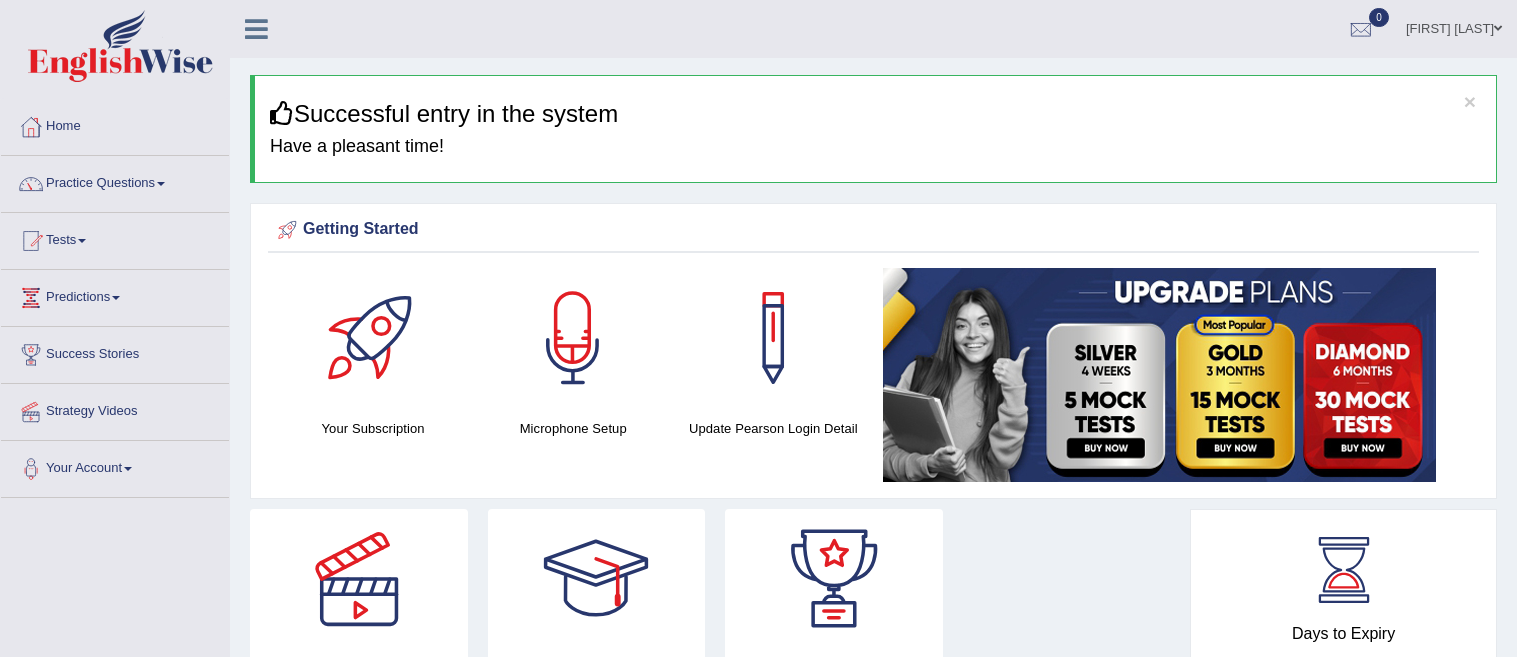 scroll, scrollTop: 0, scrollLeft: 0, axis: both 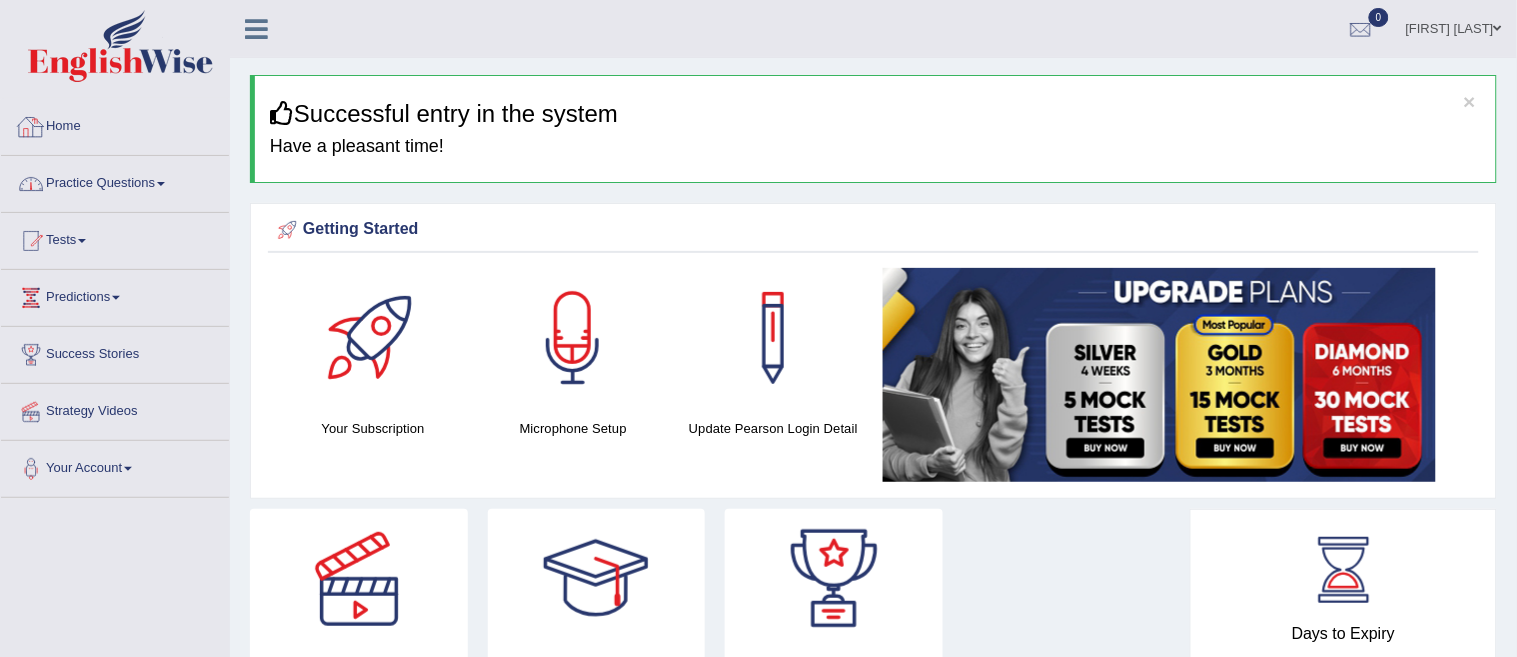 click on "Practice Questions" at bounding box center [115, 181] 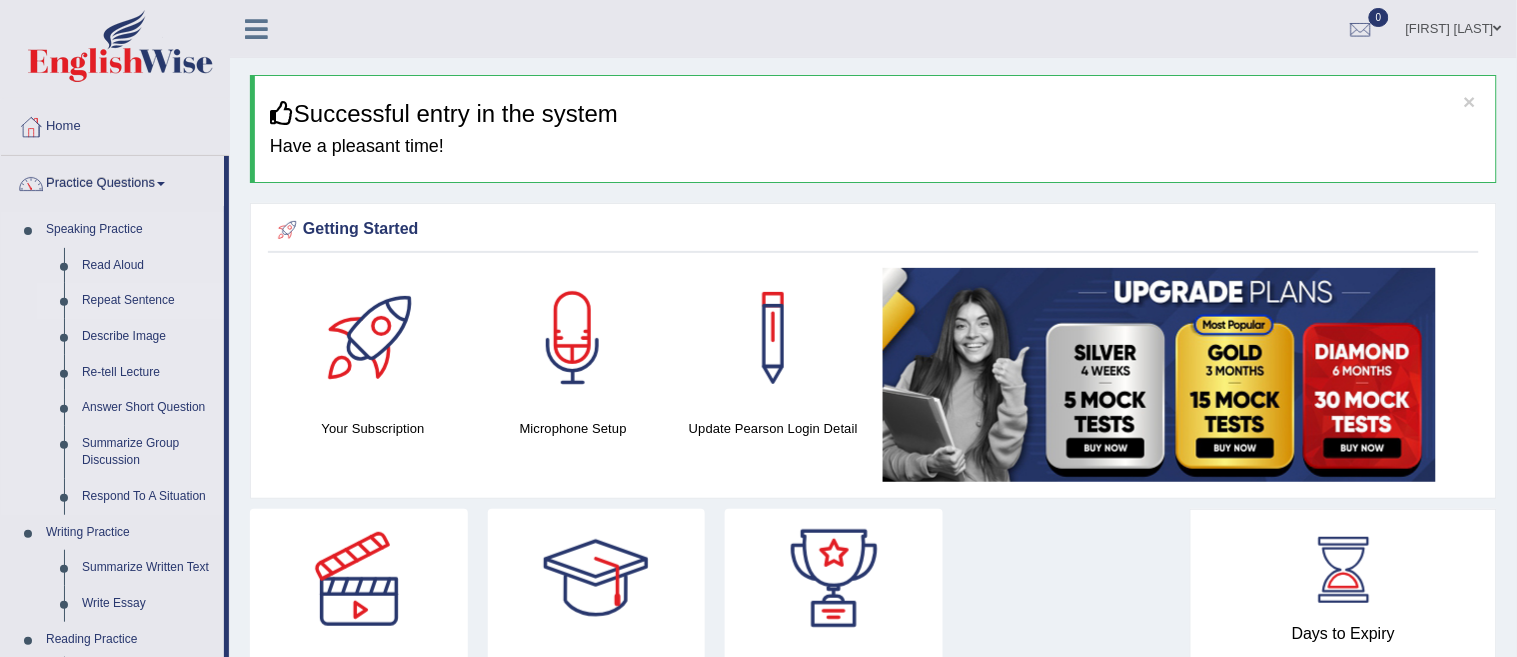 click on "Repeat Sentence" at bounding box center (148, 301) 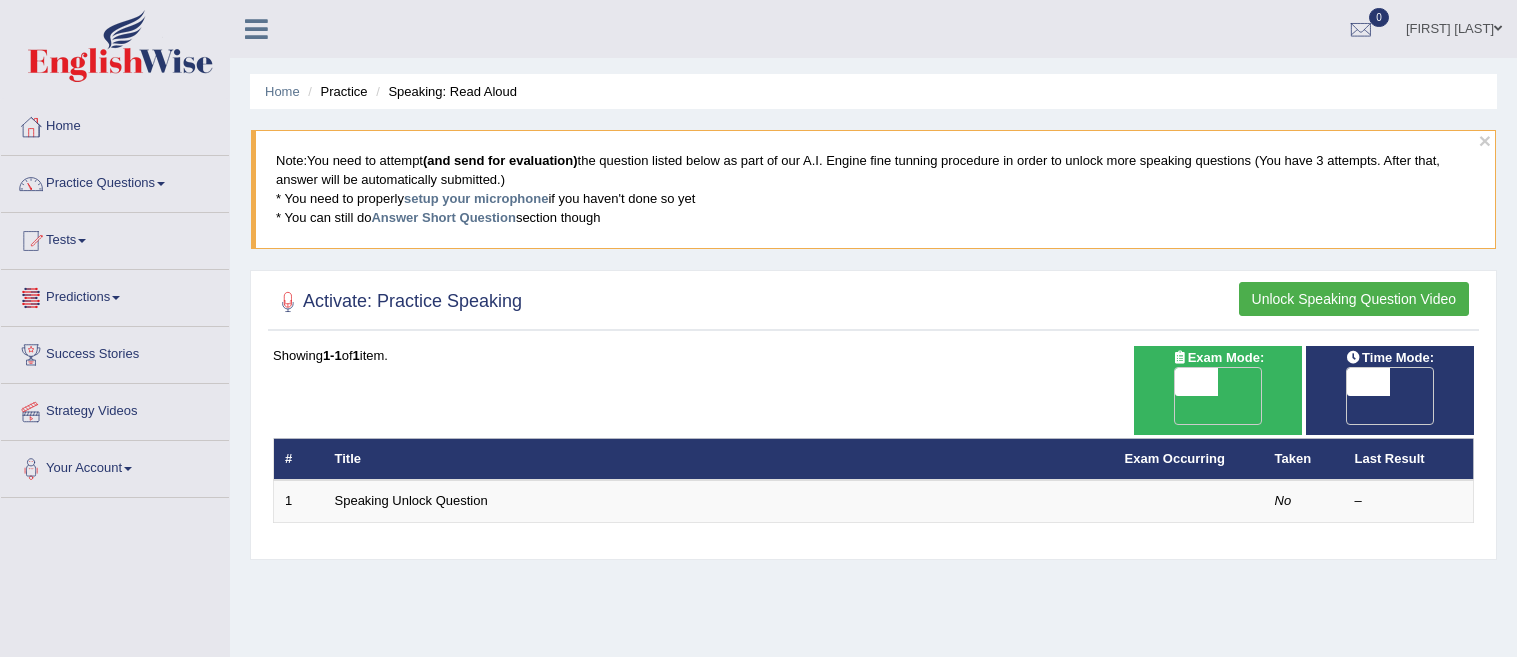 scroll, scrollTop: 0, scrollLeft: 0, axis: both 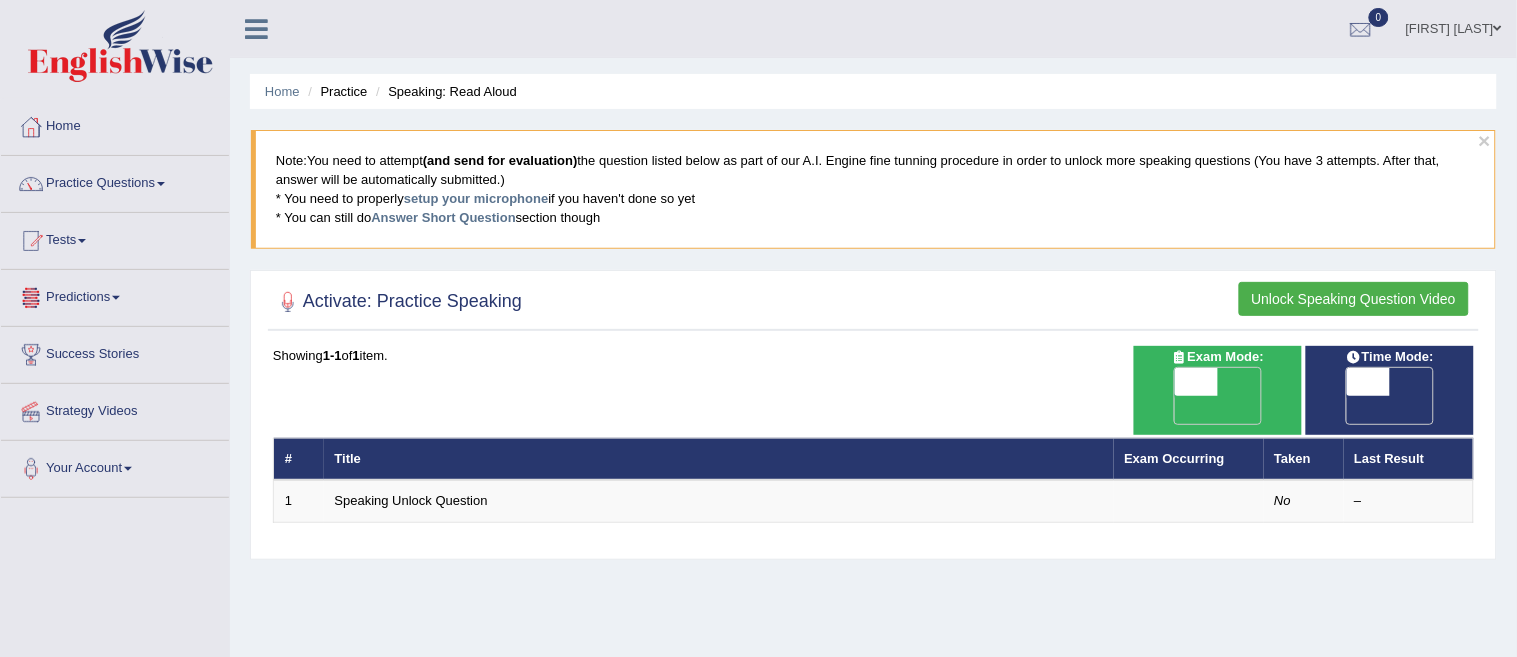 click on "Title" at bounding box center (719, 459) 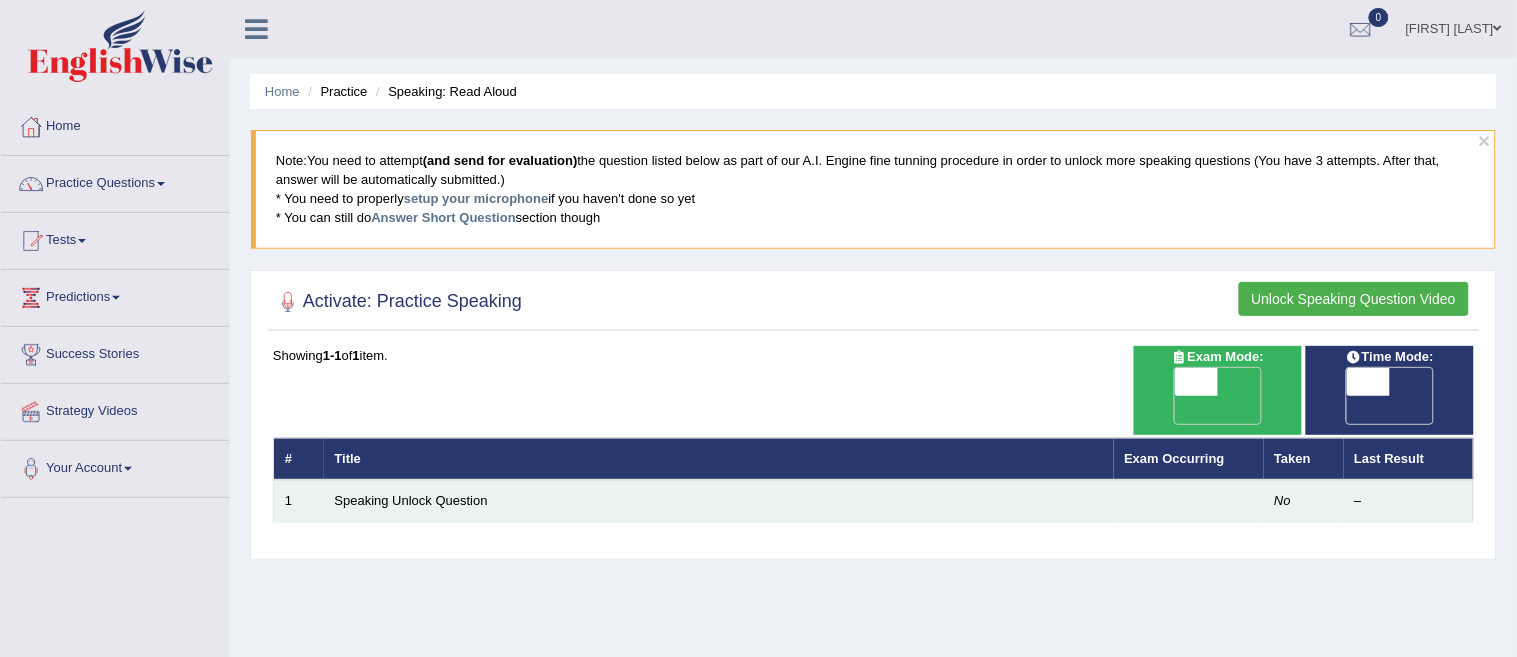 click on "Speaking Unlock Question" at bounding box center (719, 501) 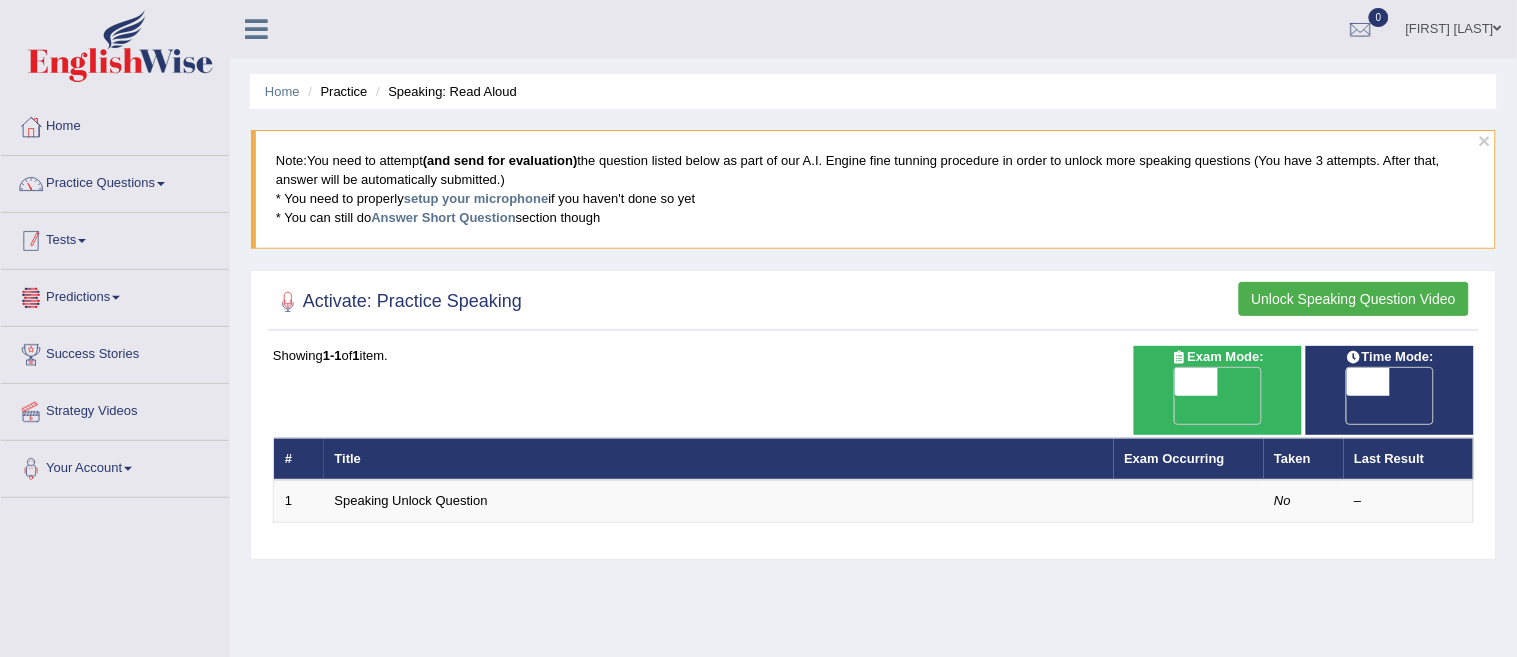 click on "Tests" at bounding box center (115, 238) 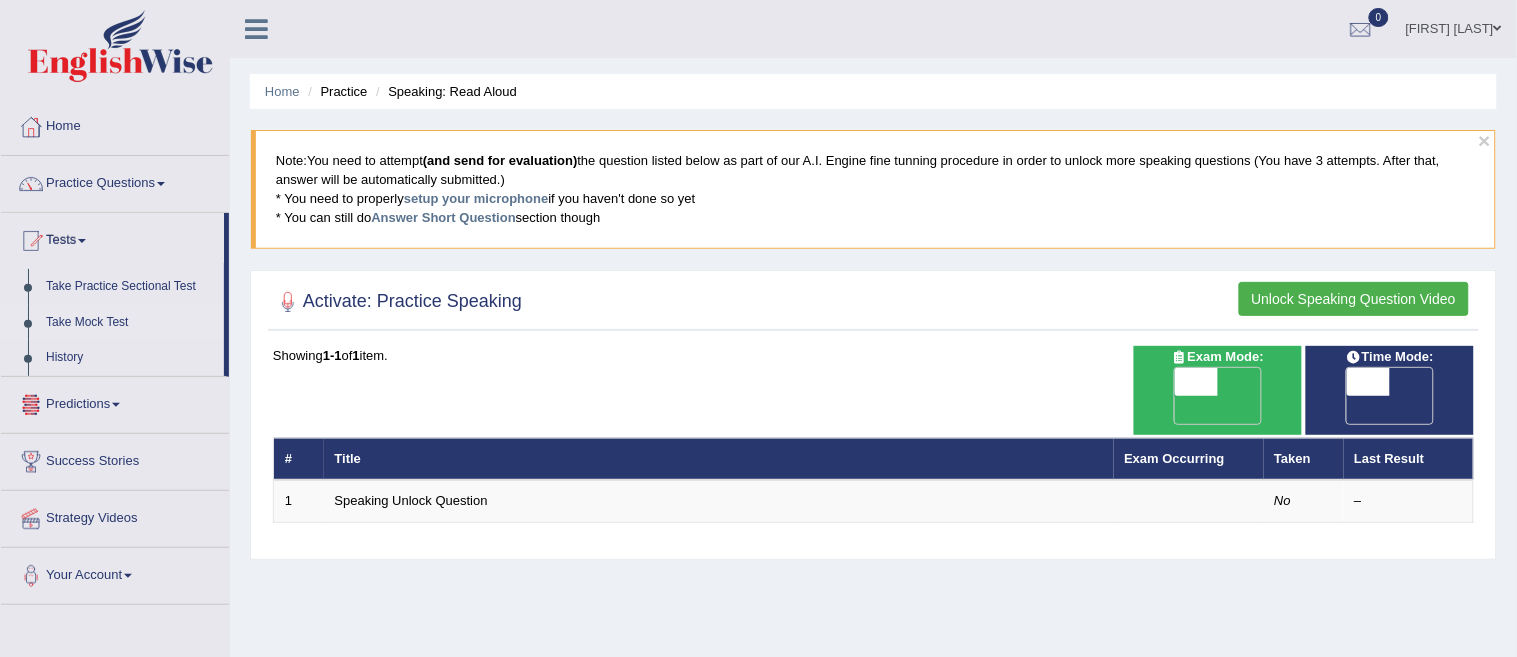 click on "Take Mock Test" at bounding box center [130, 323] 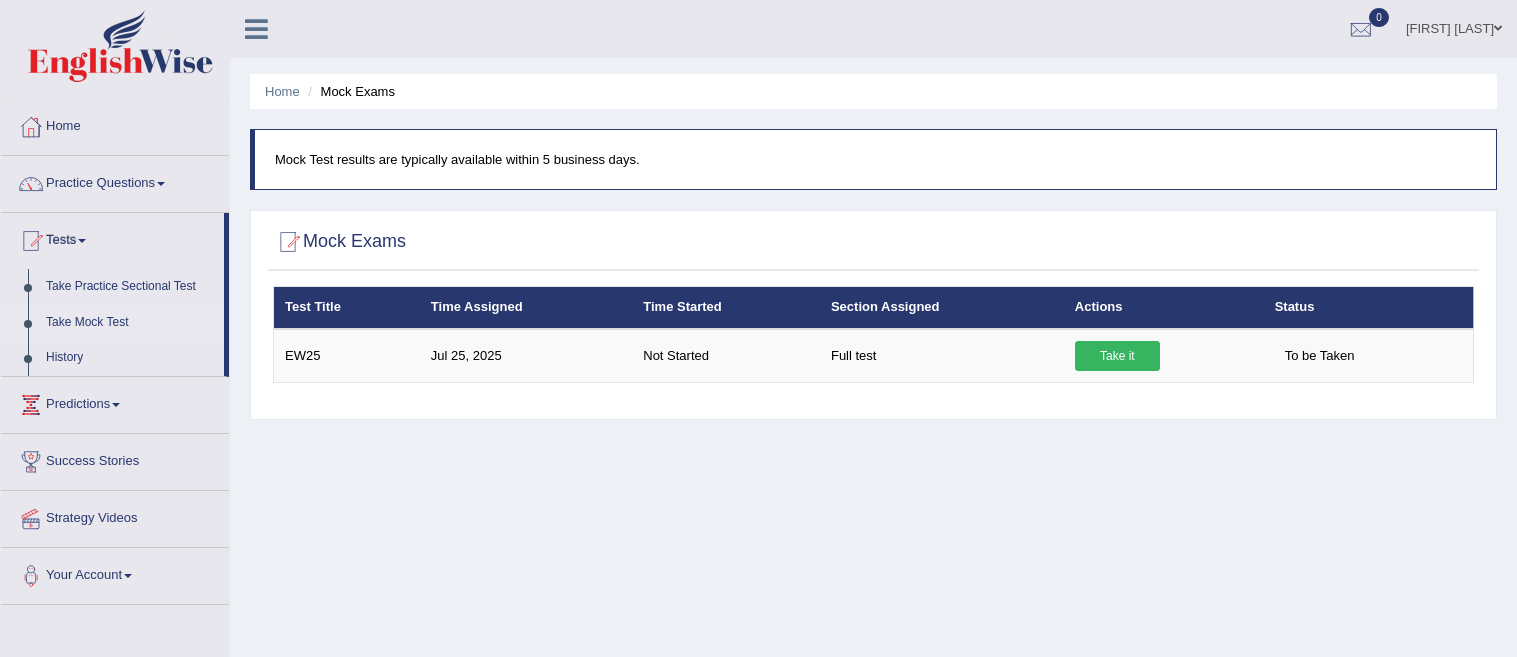scroll, scrollTop: 0, scrollLeft: 0, axis: both 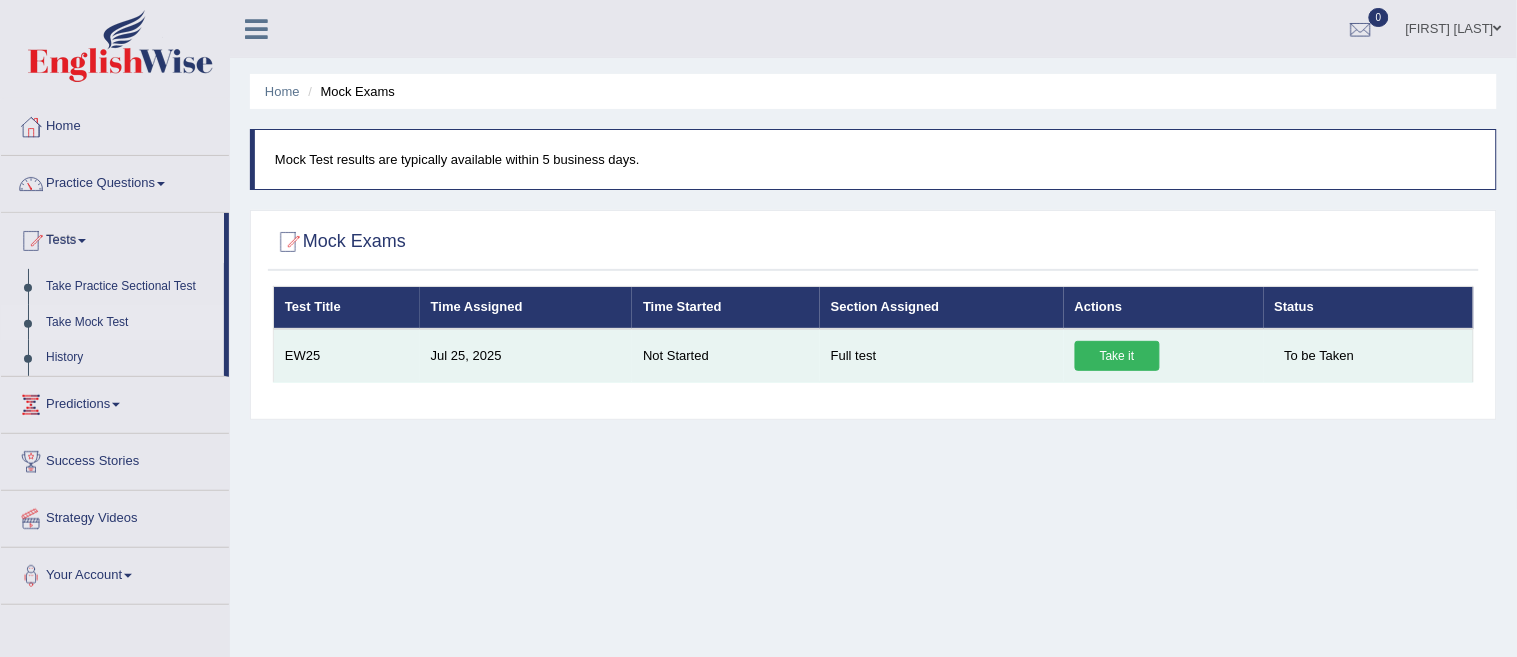 click on "Take it" at bounding box center (1117, 356) 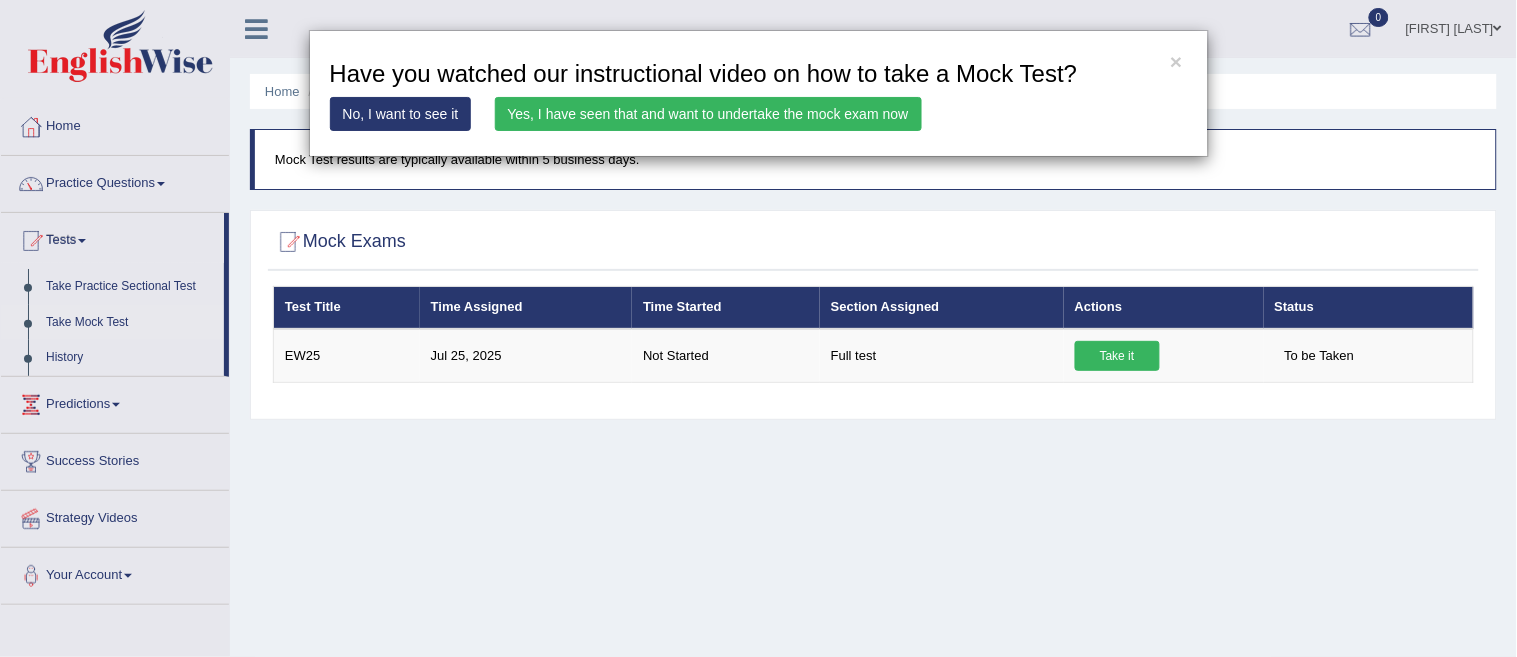 click on "No, I want to see it" at bounding box center [401, 114] 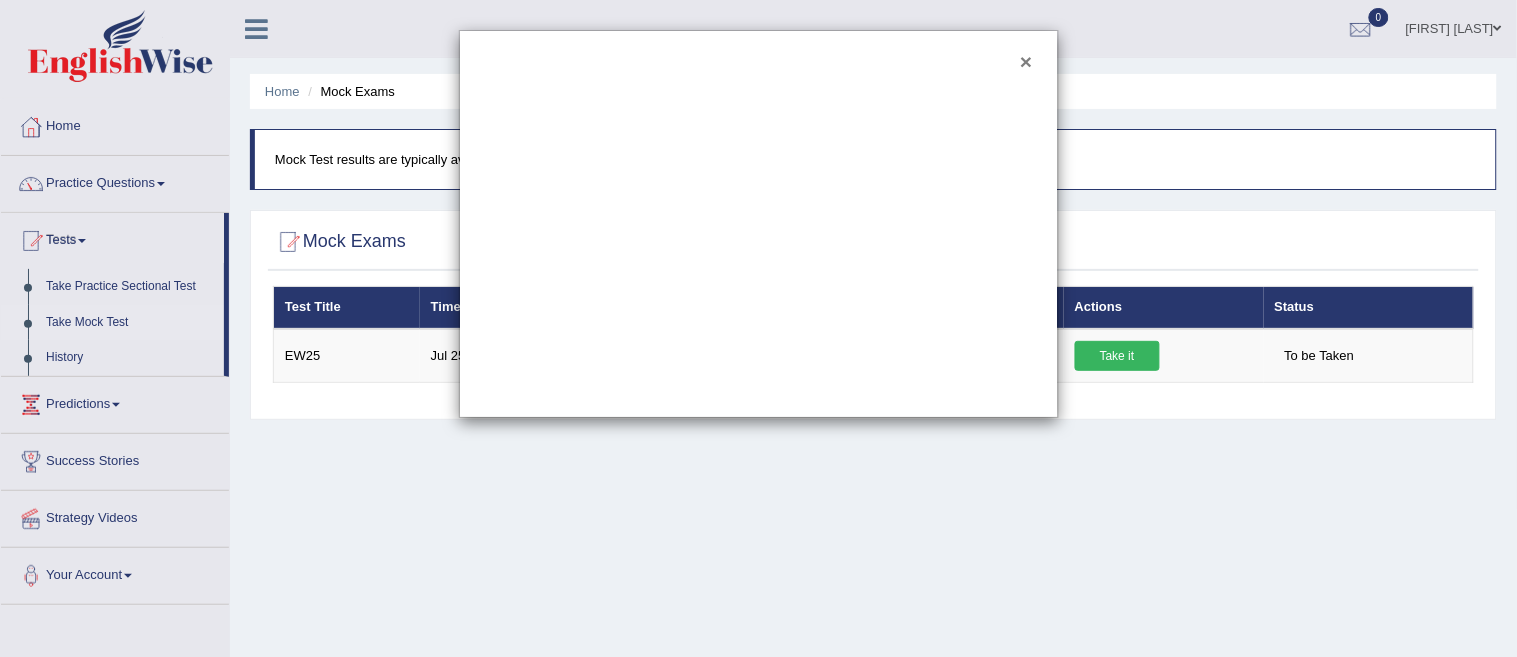 click on "×" at bounding box center [1026, 61] 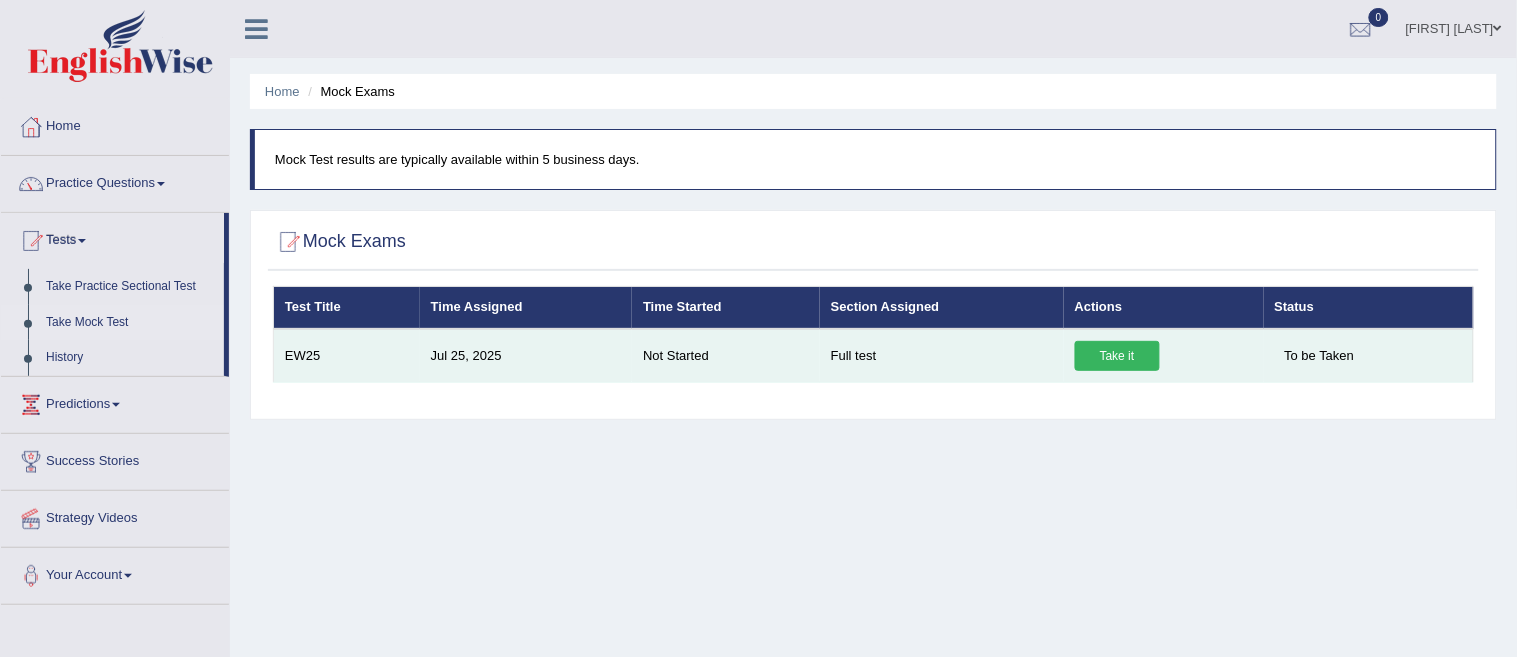 click on "Take it" at bounding box center (1117, 356) 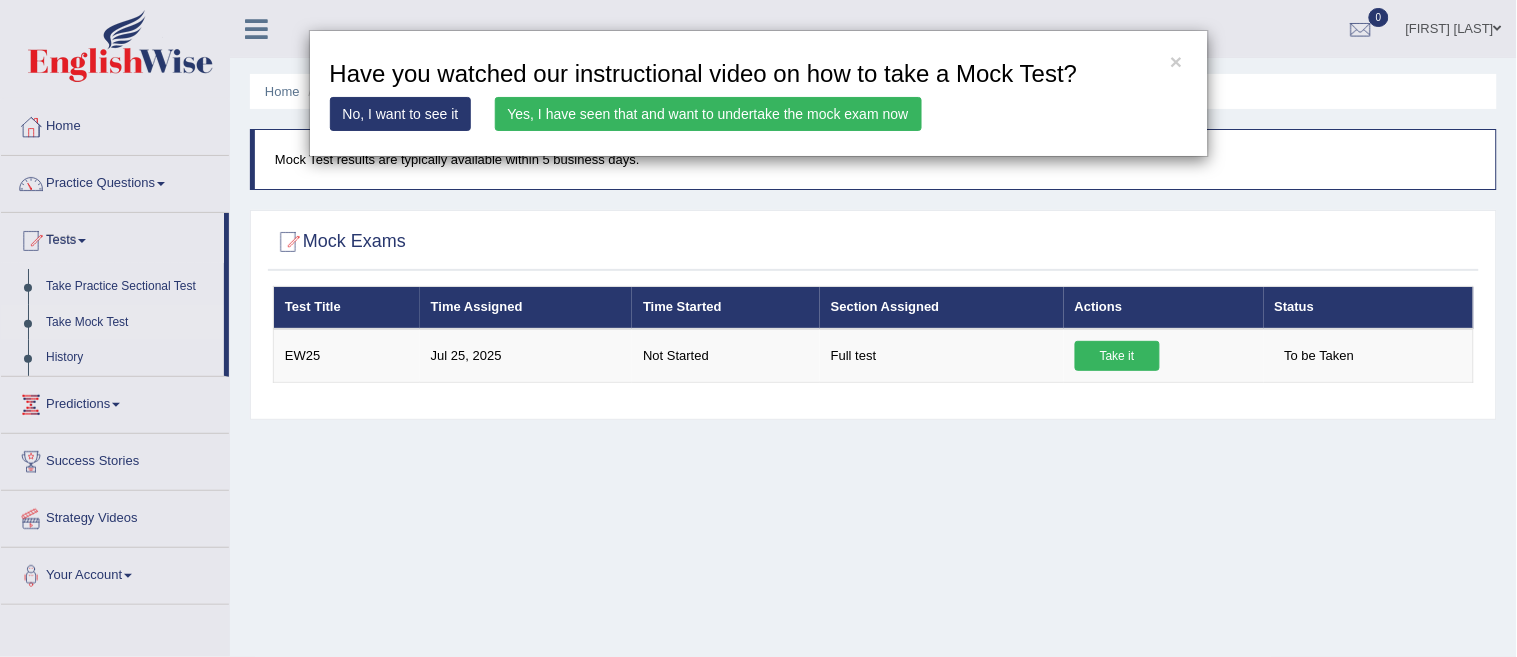 click on "×
Have you watched our instructional video on how to take a Mock Test?
No, I want to see it
Yes, I have seen that and want to undertake the mock exam now" at bounding box center [759, 93] 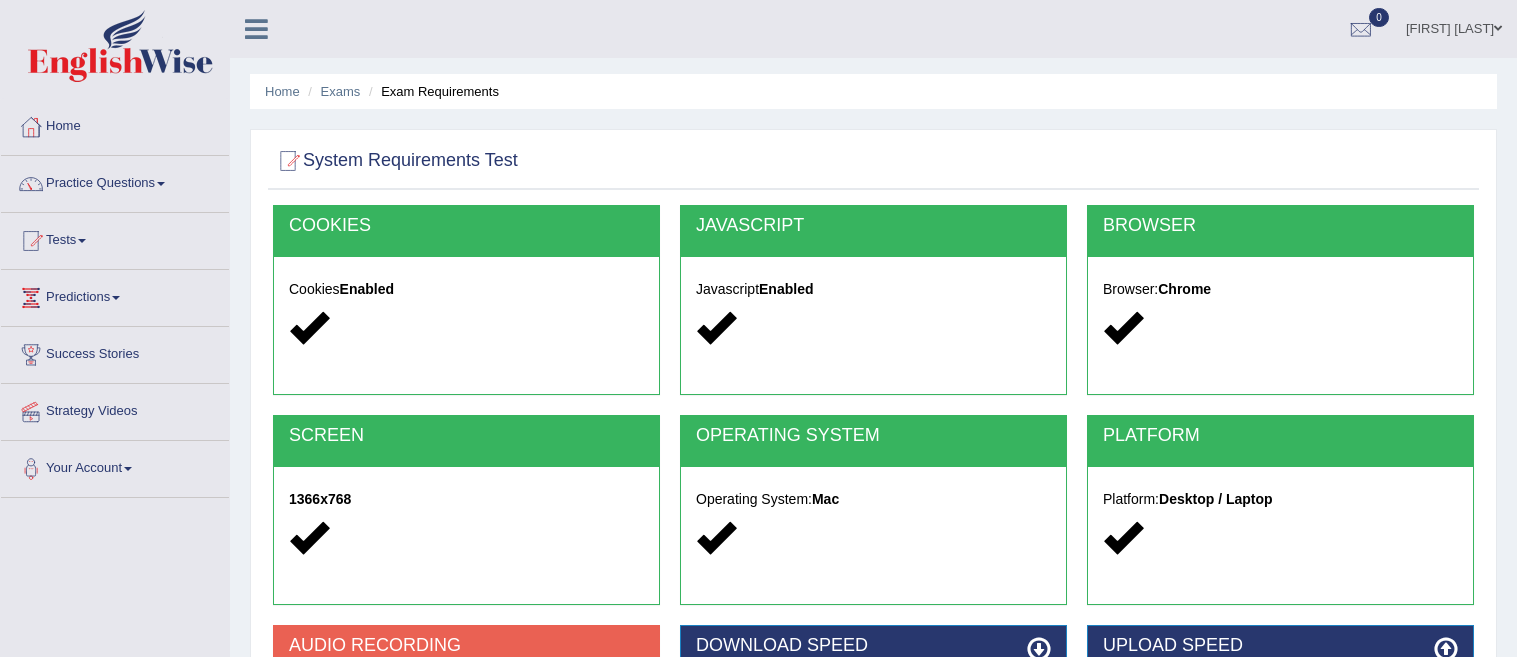 scroll, scrollTop: 0, scrollLeft: 0, axis: both 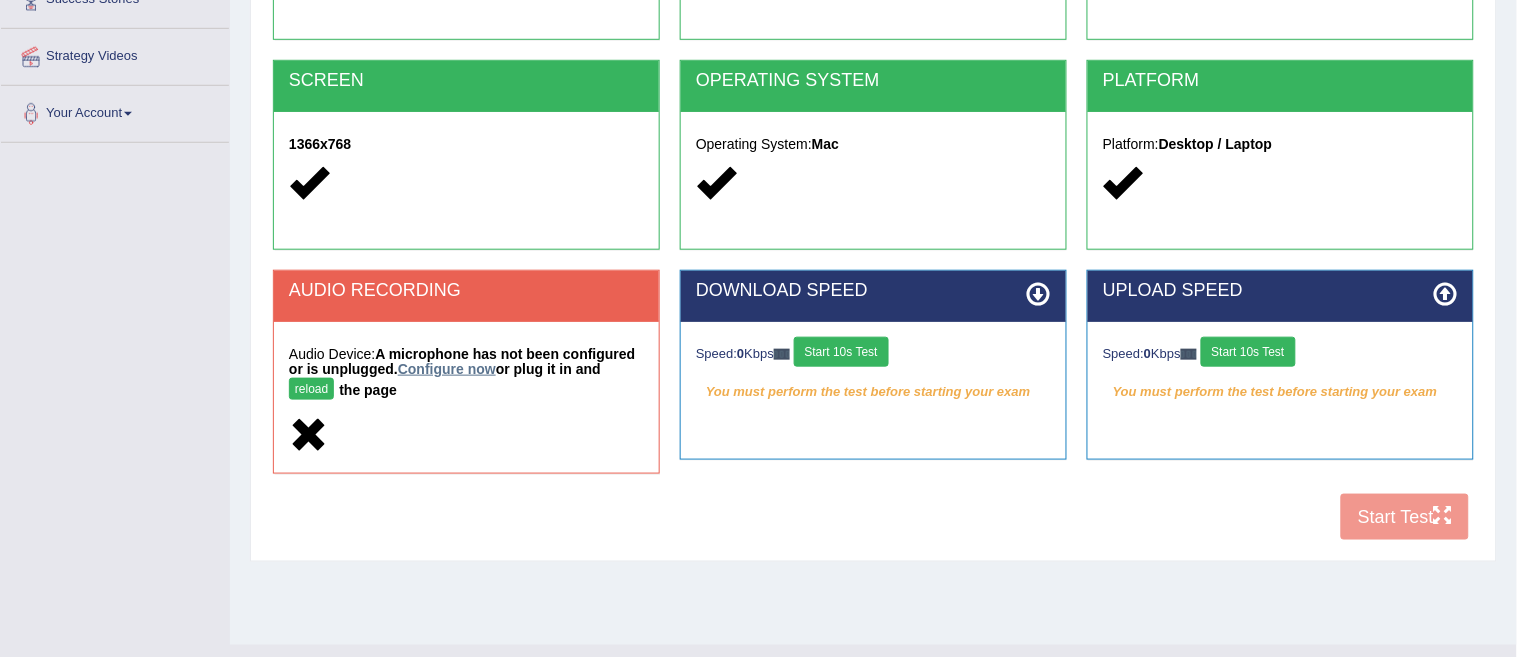 click on "Configure now" at bounding box center [447, 369] 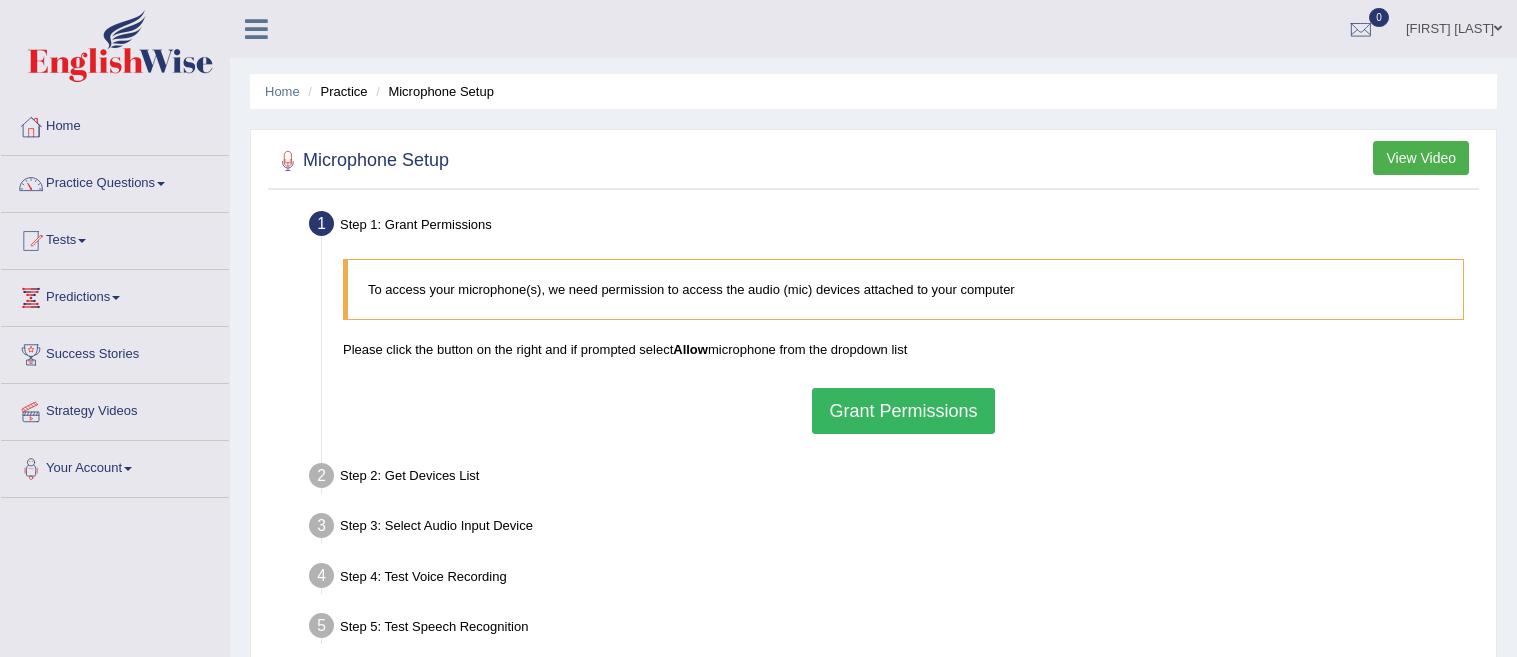 scroll, scrollTop: 0, scrollLeft: 0, axis: both 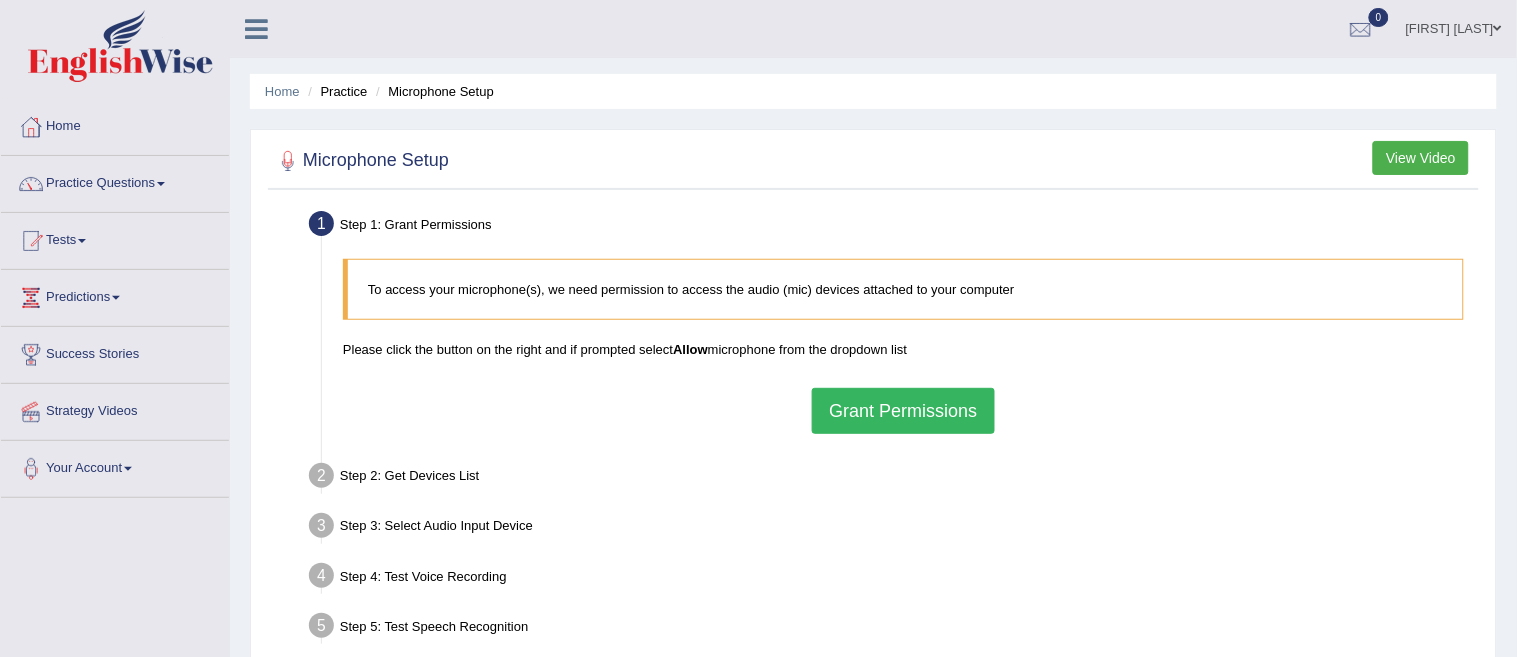 click on "Grant Permissions" at bounding box center (903, 411) 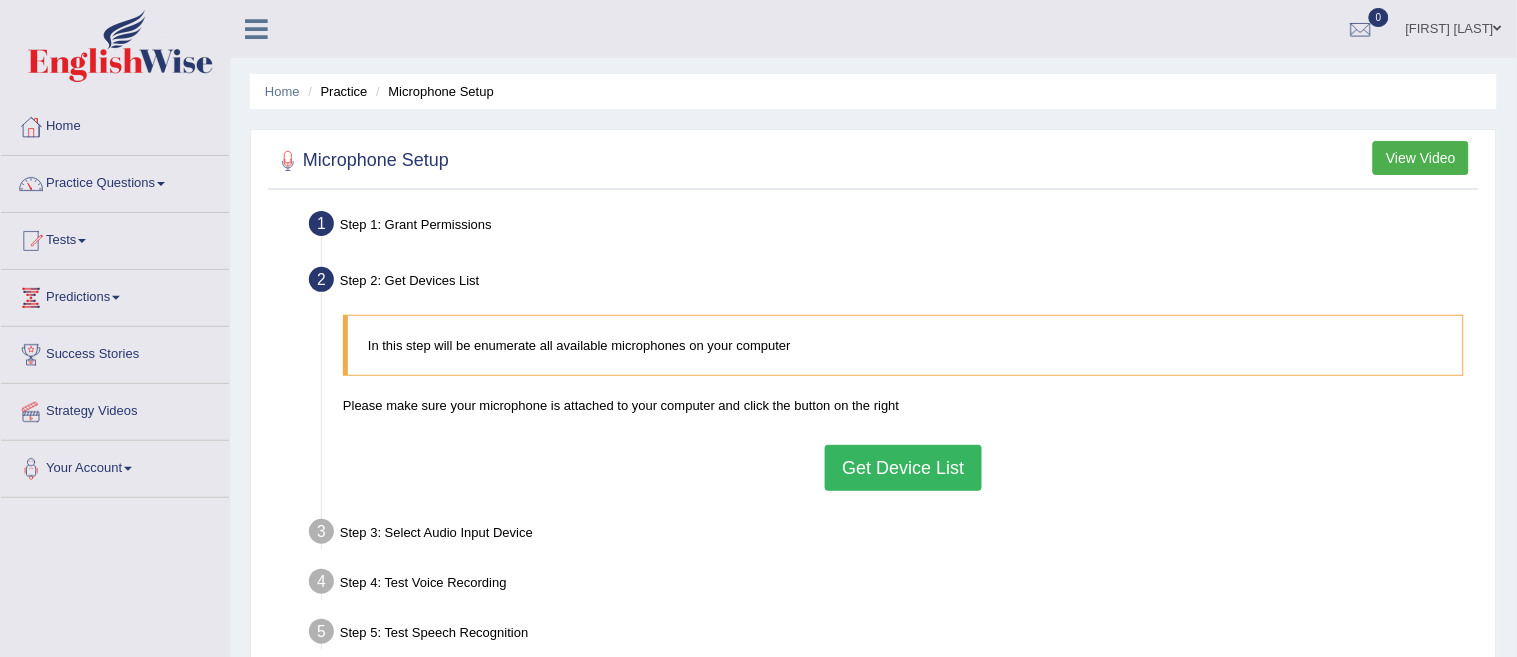 click on "Get Device List" at bounding box center (903, 468) 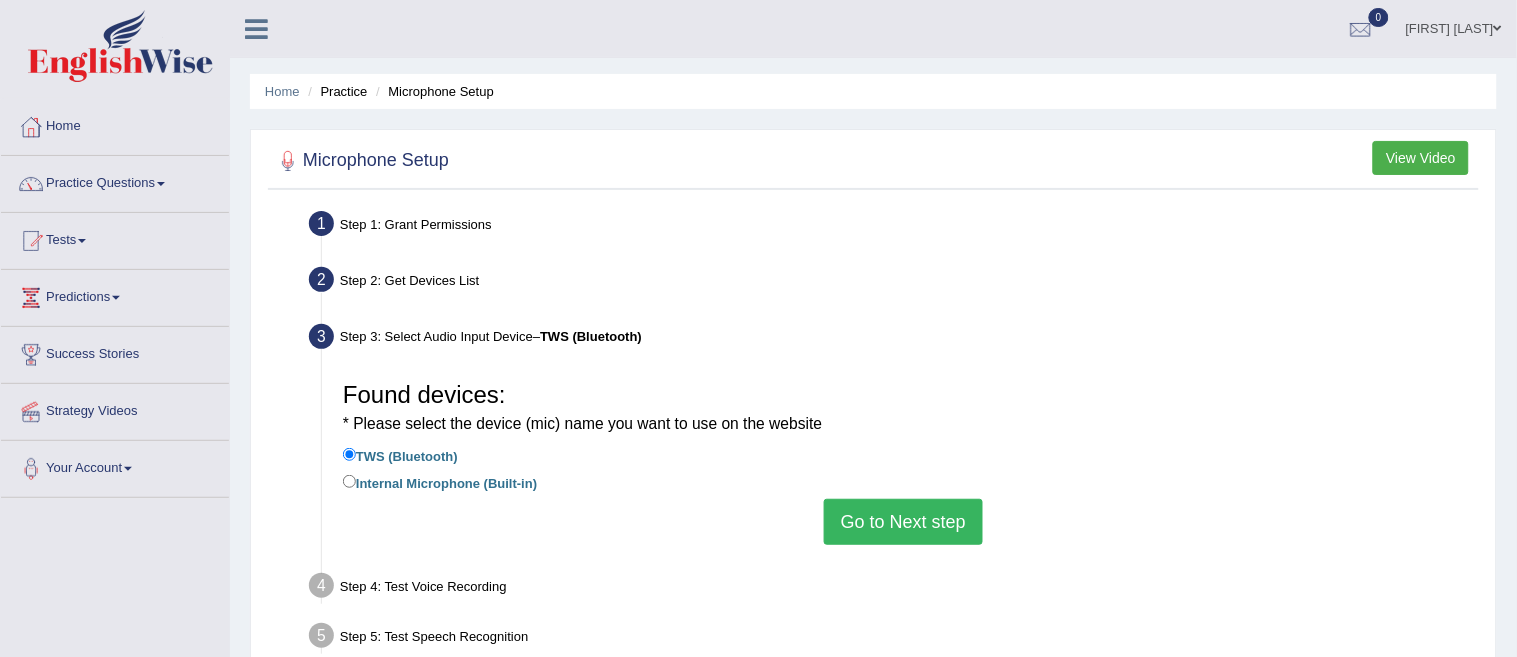 click on "Go to Next step" at bounding box center [903, 522] 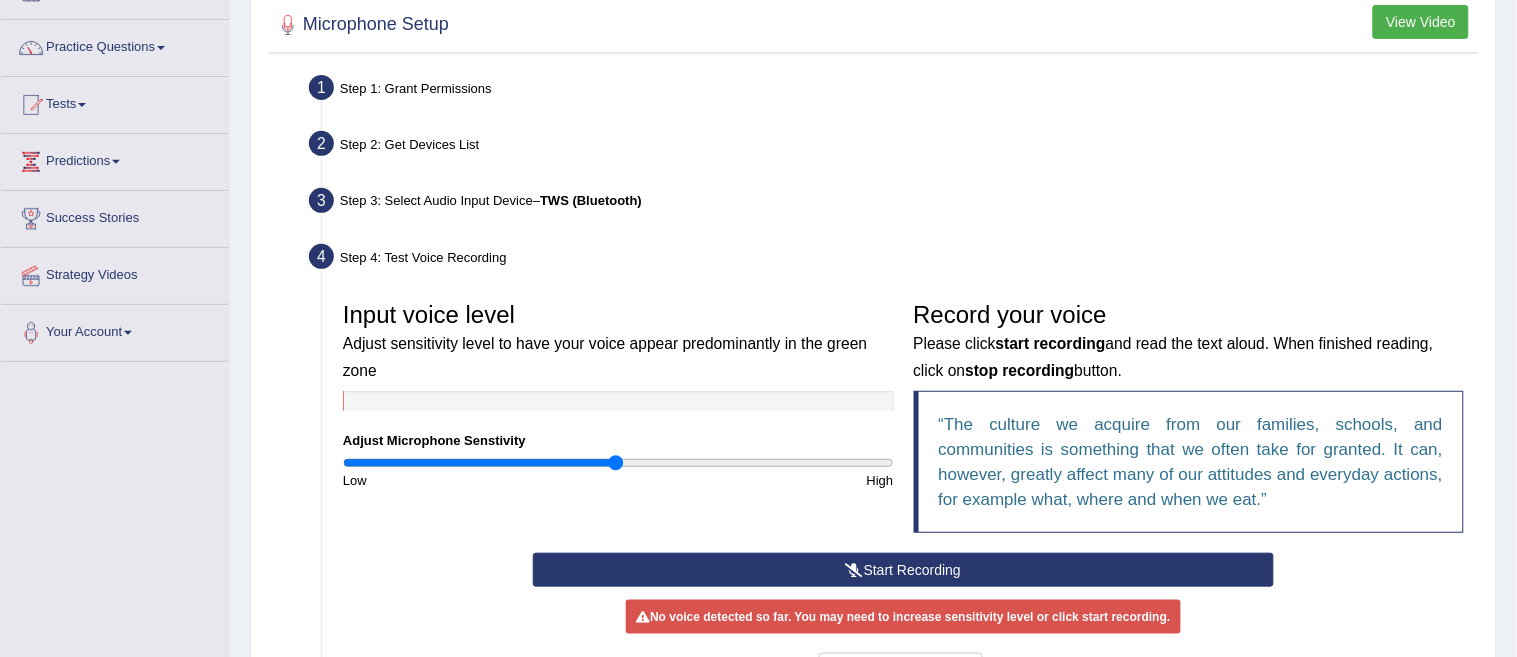 scroll, scrollTop: 177, scrollLeft: 0, axis: vertical 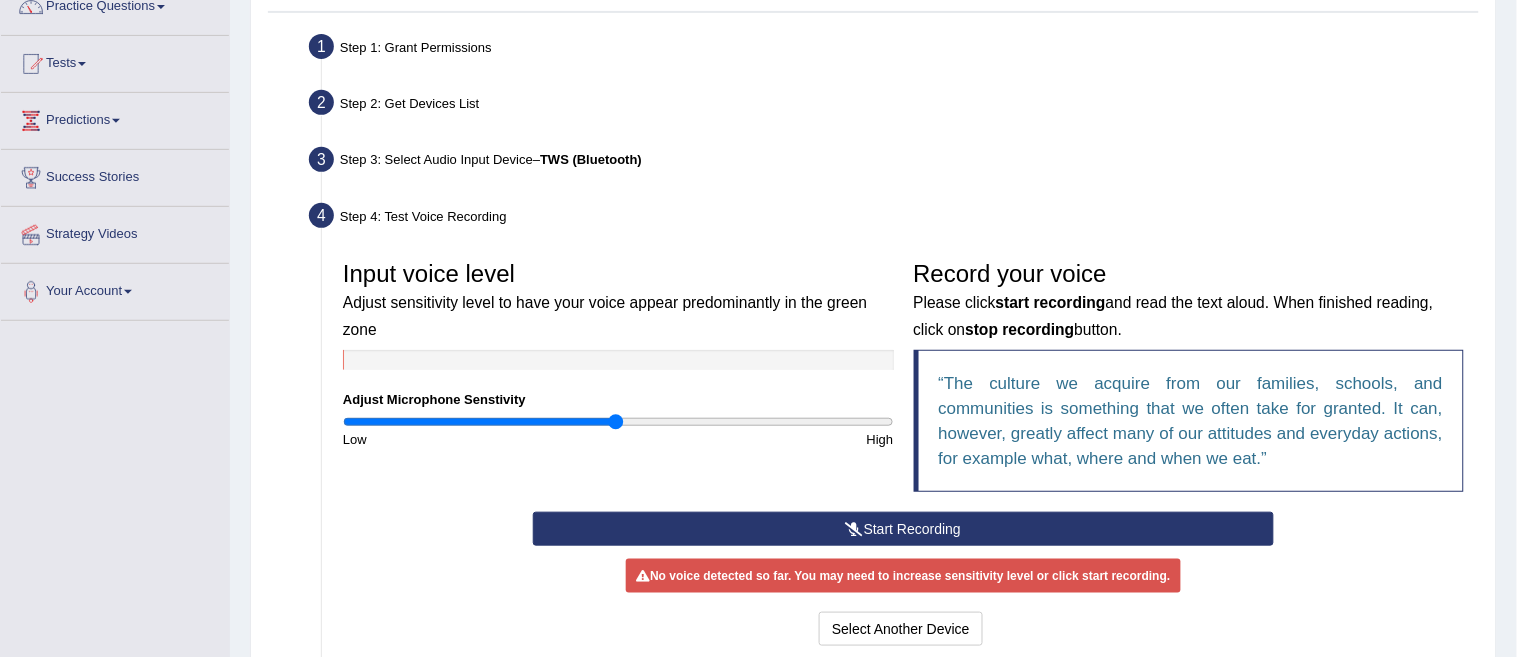 click on "Start Recording" at bounding box center (903, 529) 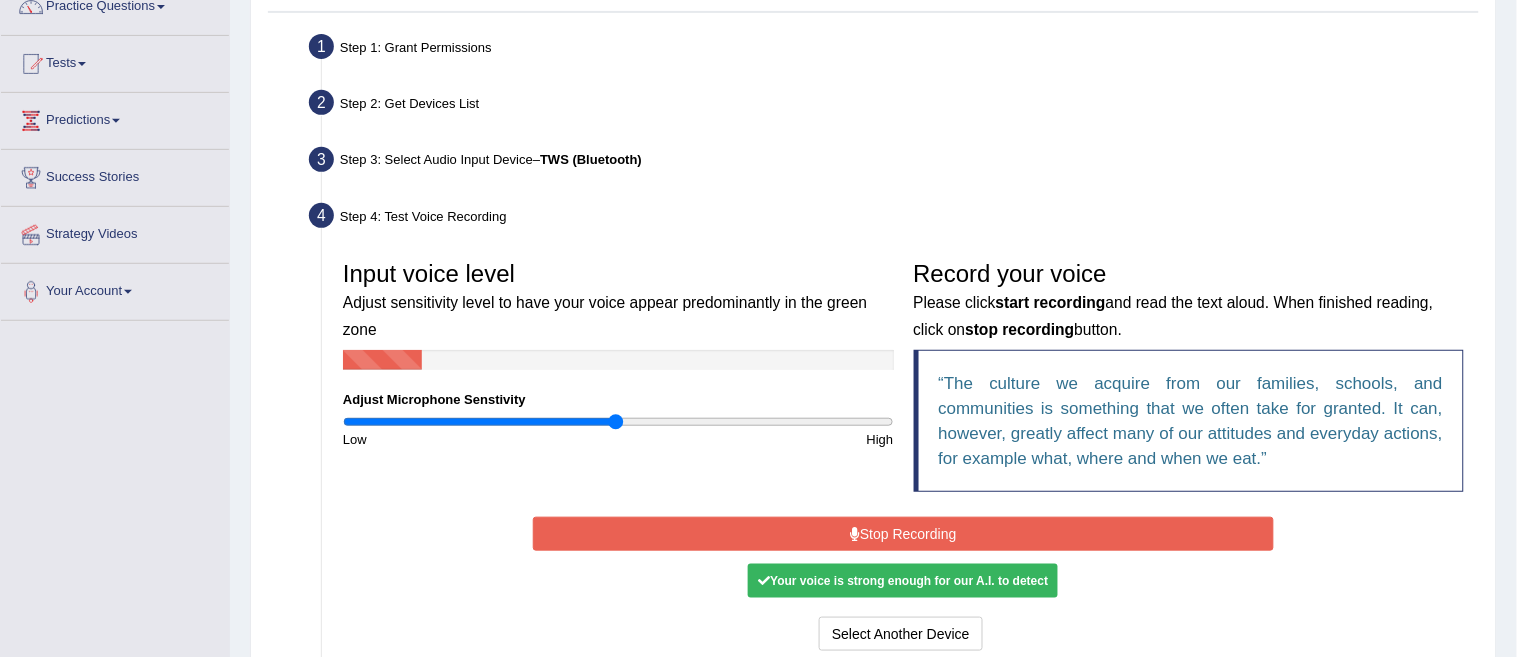click on "Stop Recording" at bounding box center [903, 534] 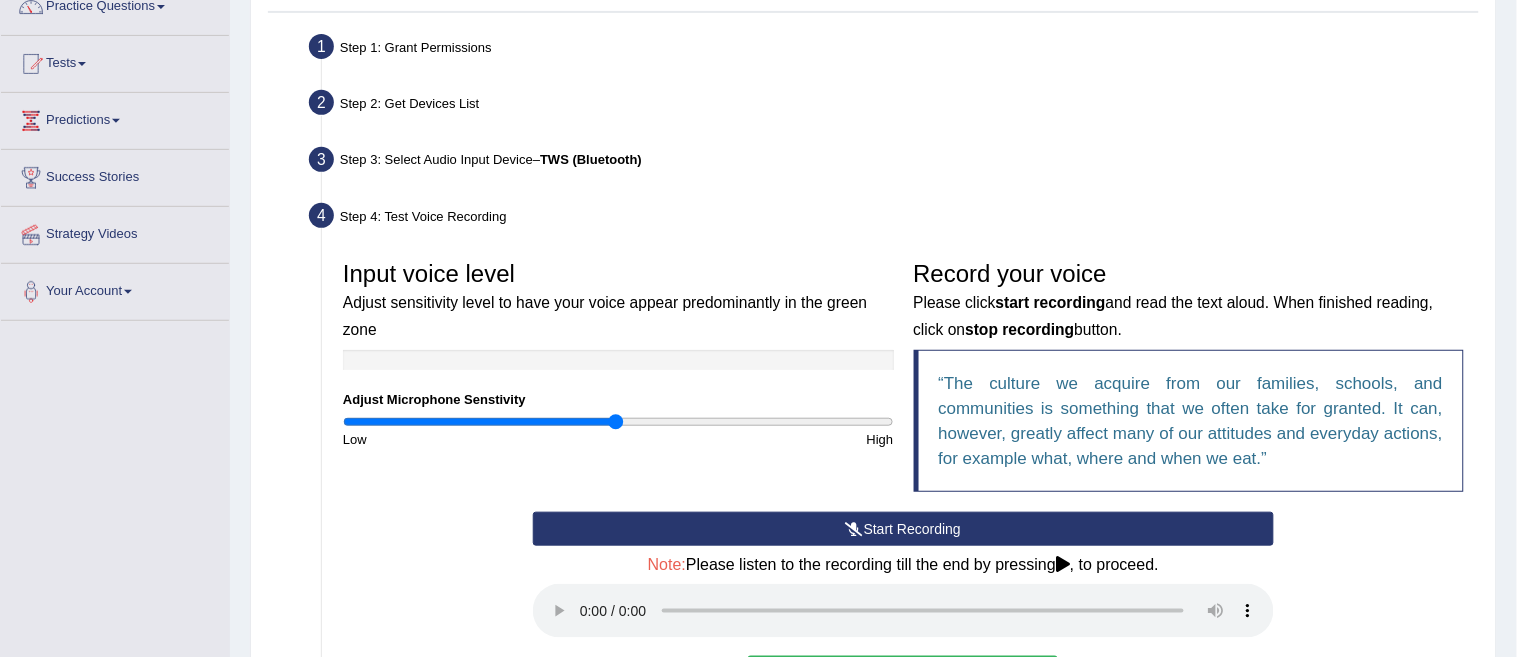 scroll, scrollTop: 222, scrollLeft: 0, axis: vertical 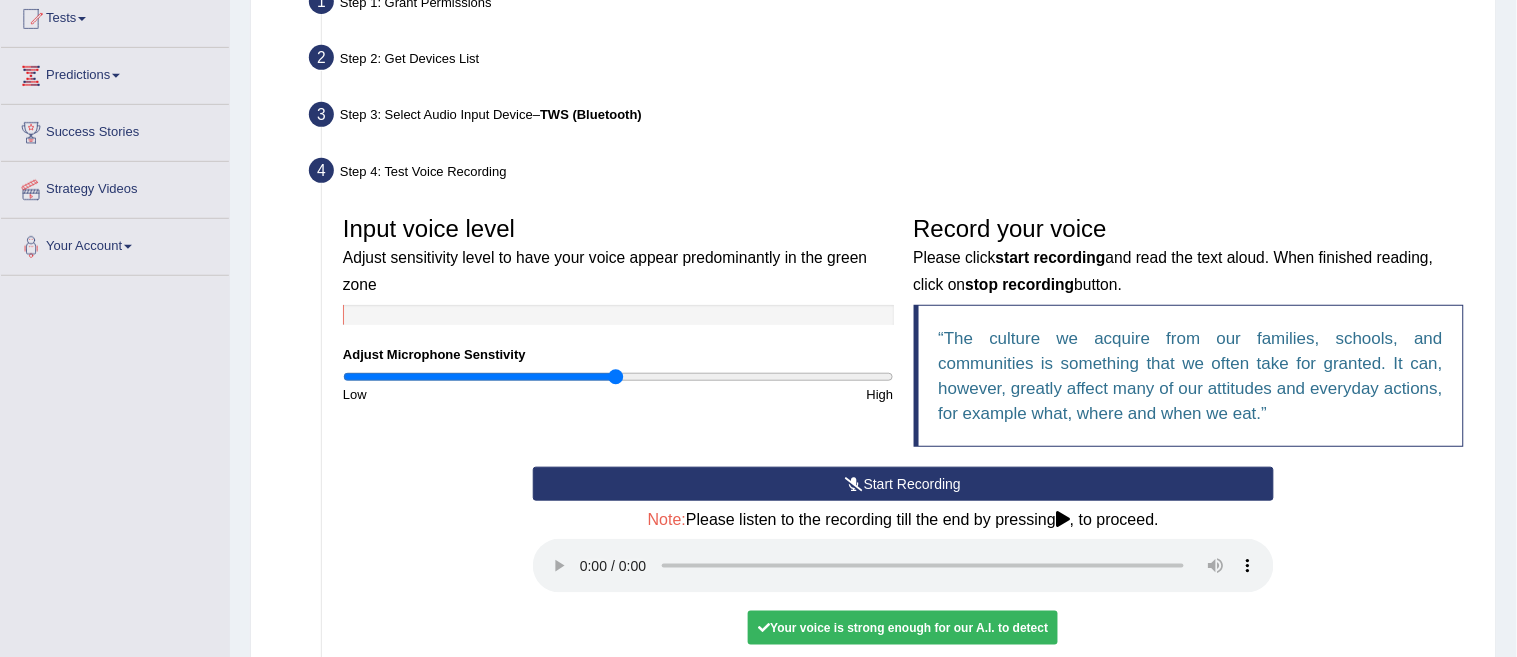 click on "Your voice is strong enough for our A.I. to detect" at bounding box center (903, 628) 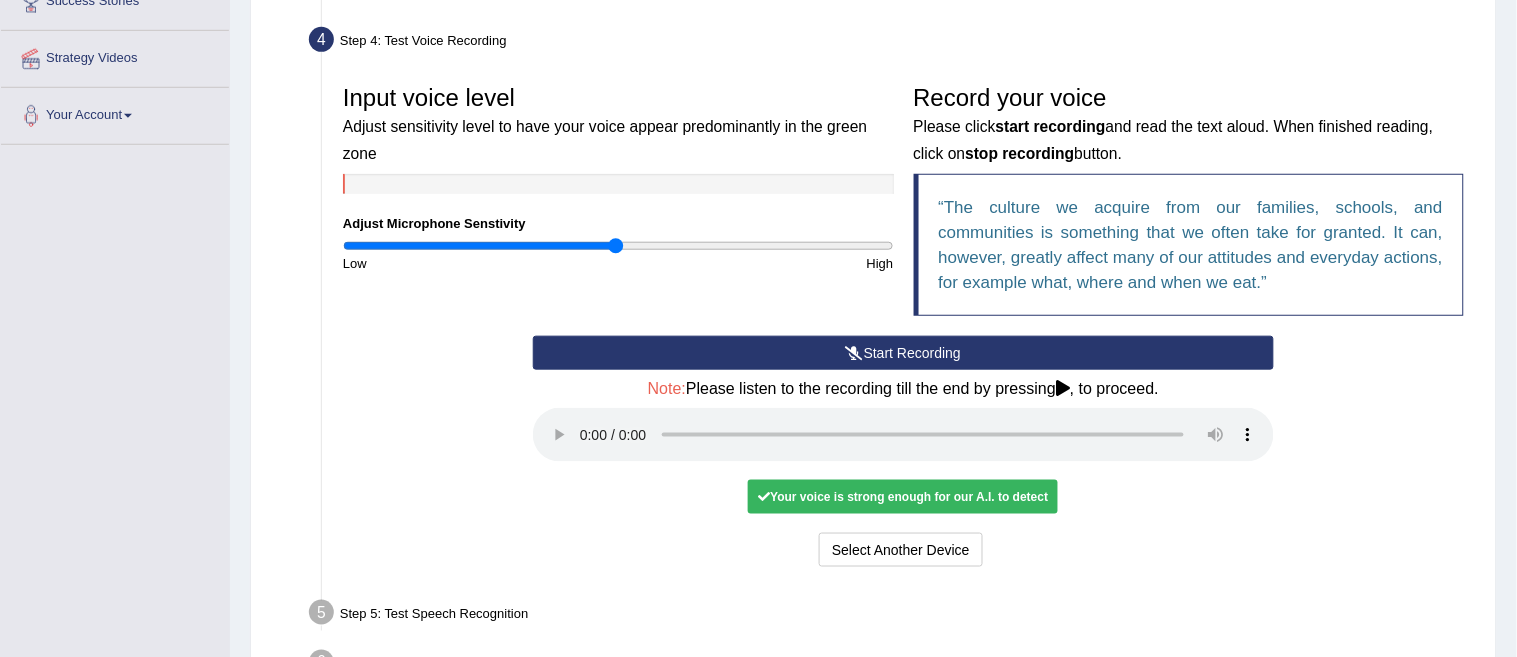scroll, scrollTop: 355, scrollLeft: 0, axis: vertical 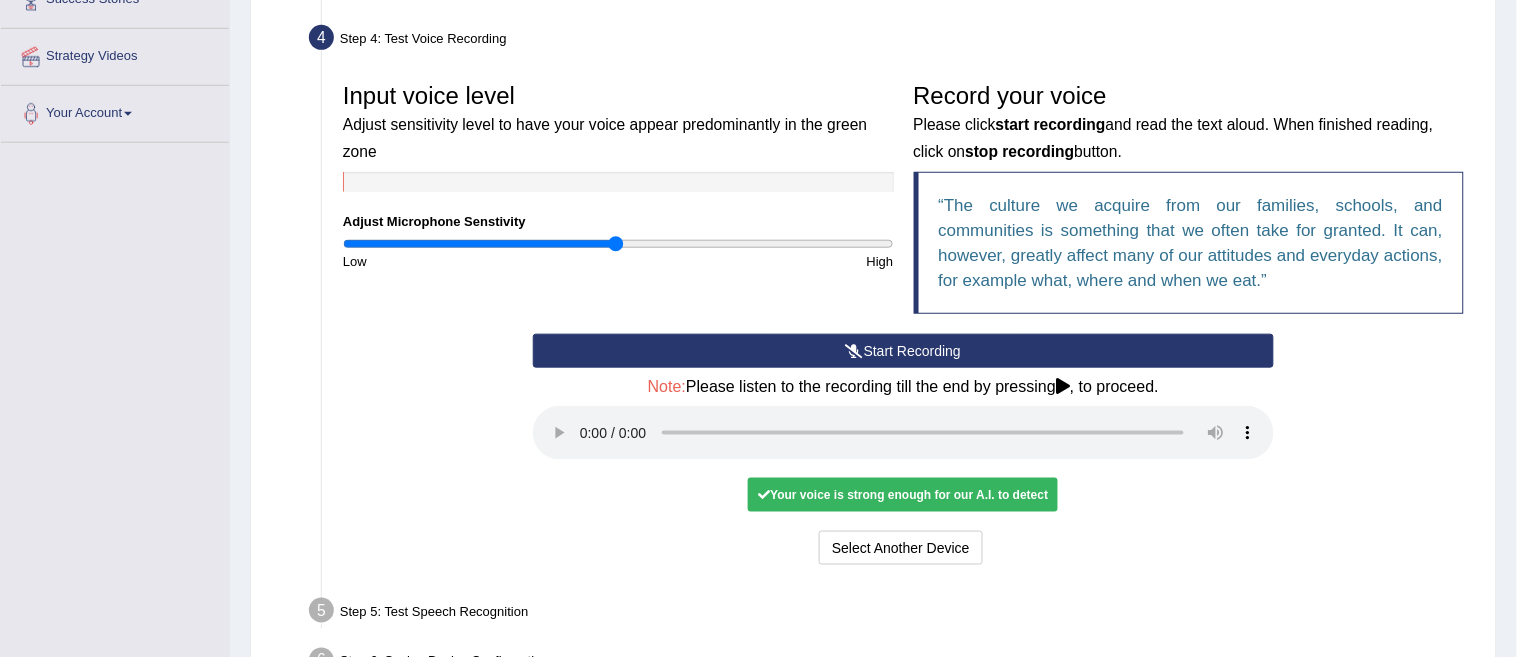 click on "Your voice is strong enough for our A.I. to detect" at bounding box center [903, 495] 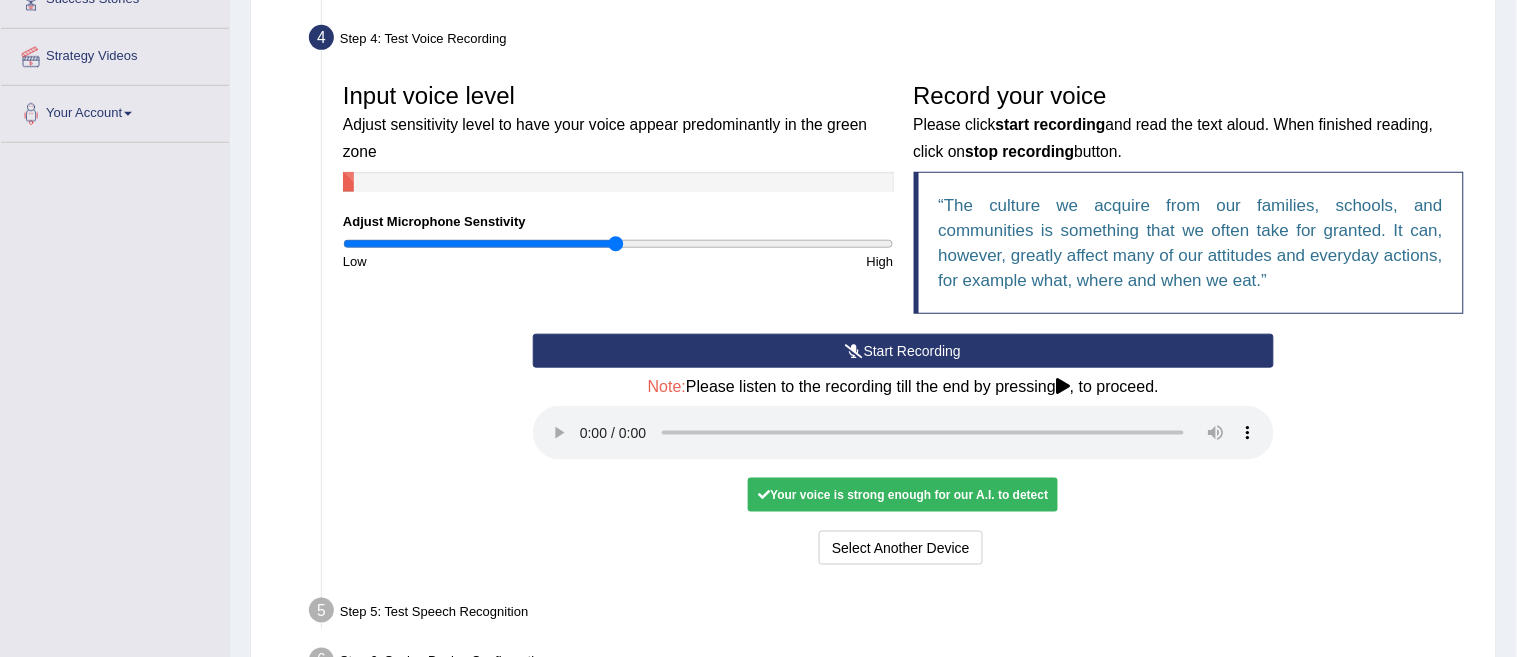 click on "Your voice is strong enough for our A.I. to detect" at bounding box center [903, 495] 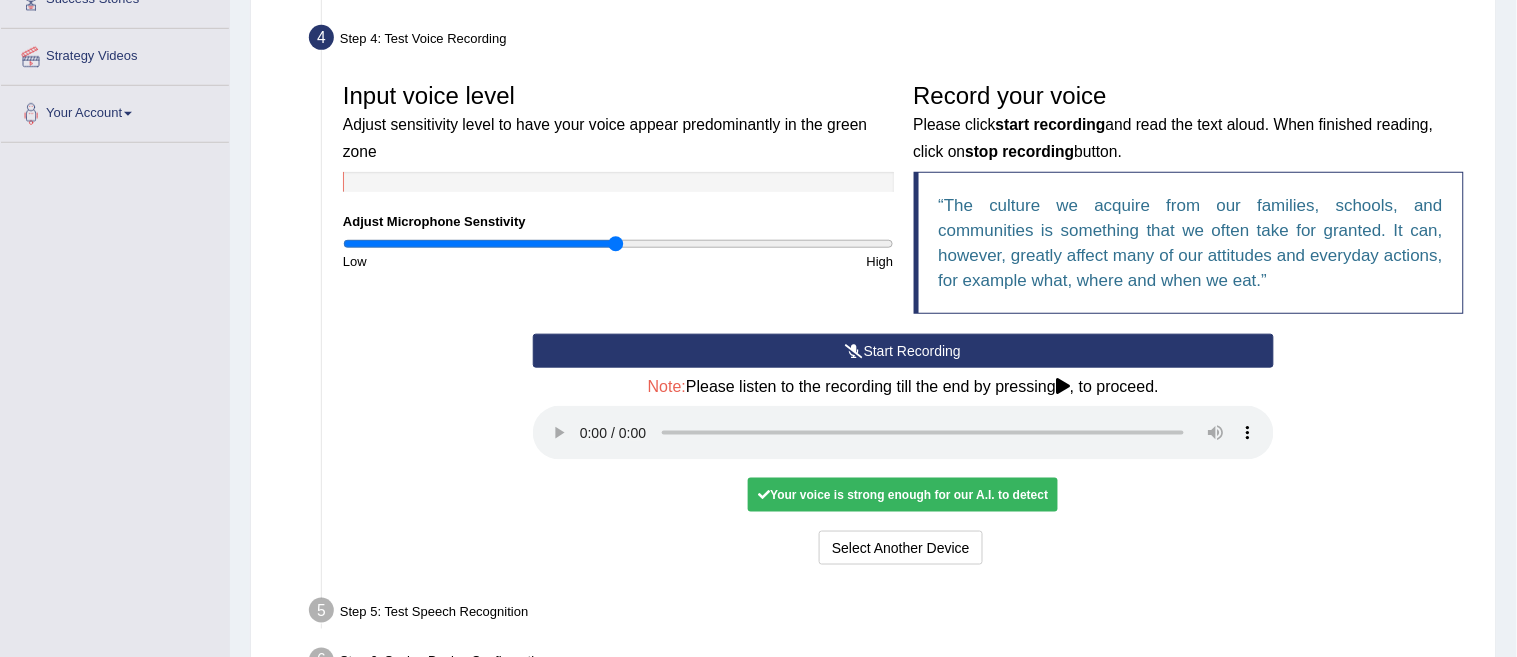 click on "Your voice is strong enough for our A.I. to detect" at bounding box center [903, 495] 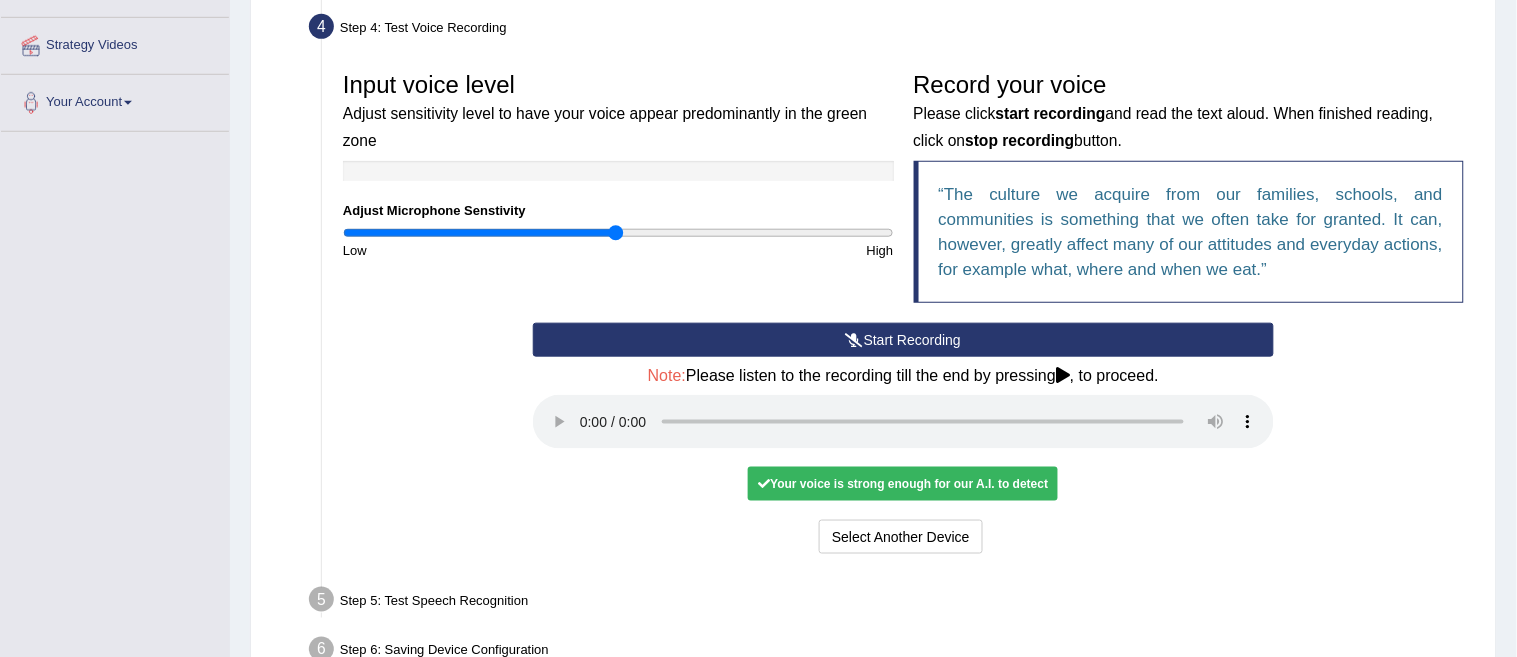 scroll, scrollTop: 362, scrollLeft: 0, axis: vertical 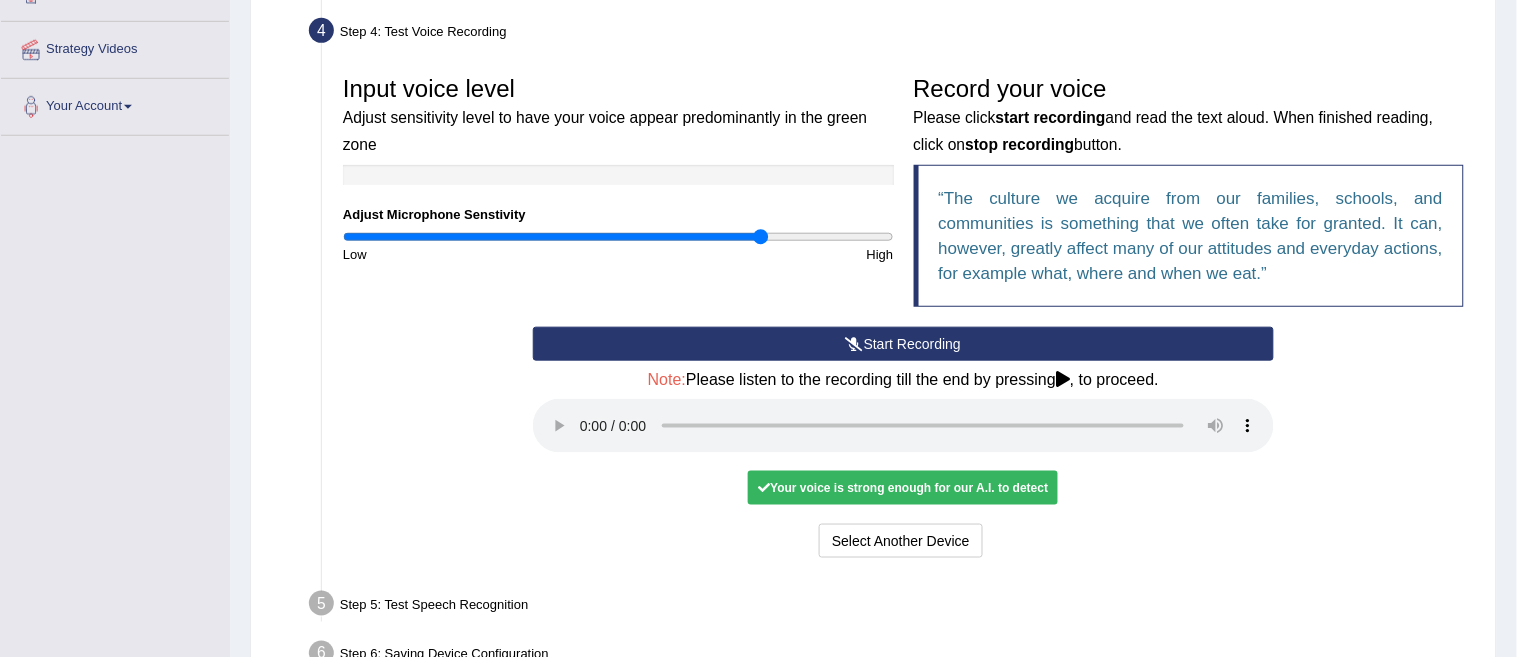 click at bounding box center (618, 237) 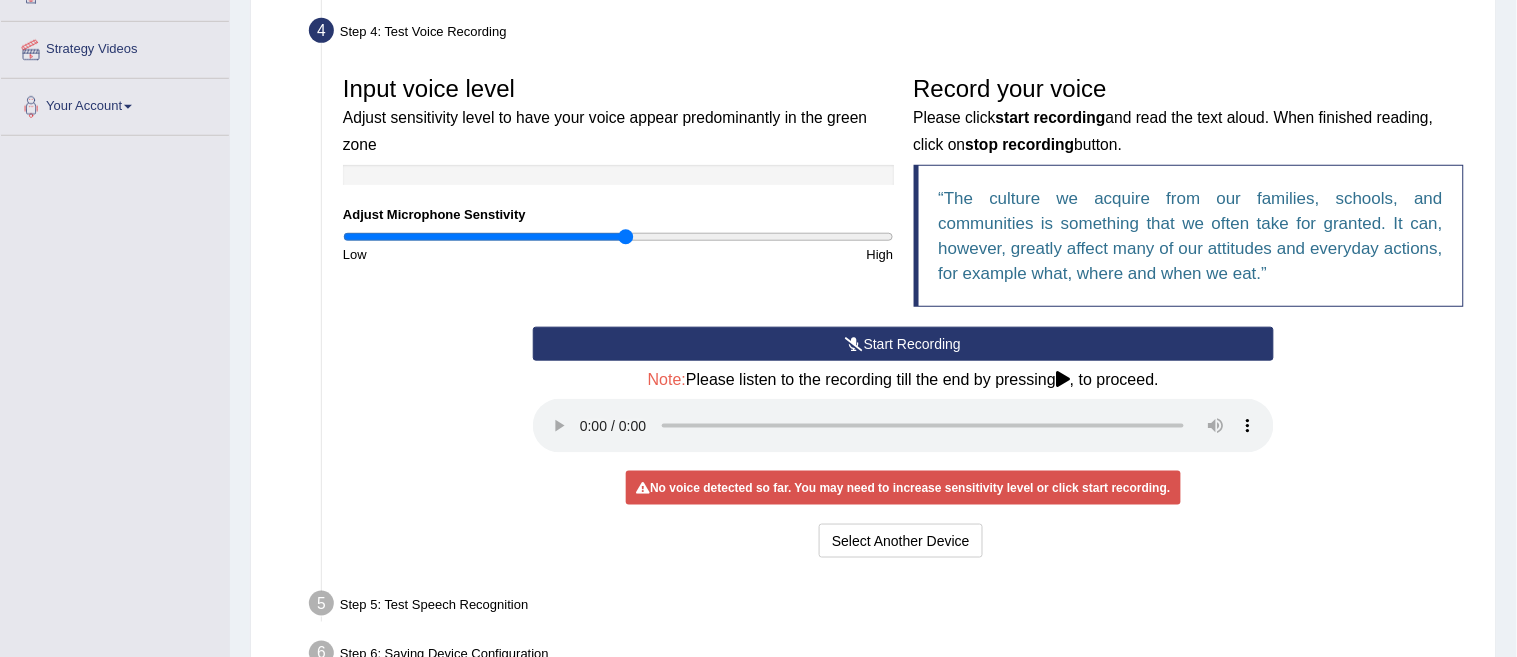 click at bounding box center [618, 237] 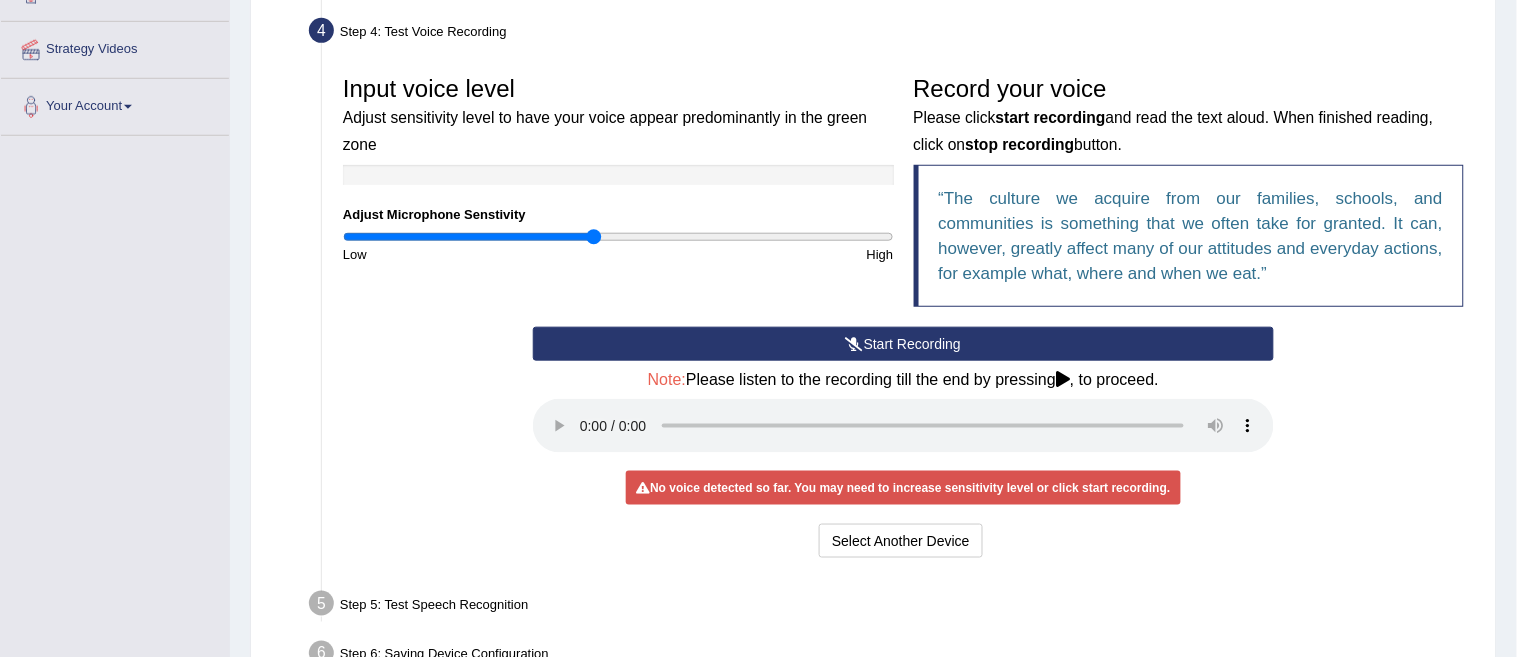 click at bounding box center [618, 237] 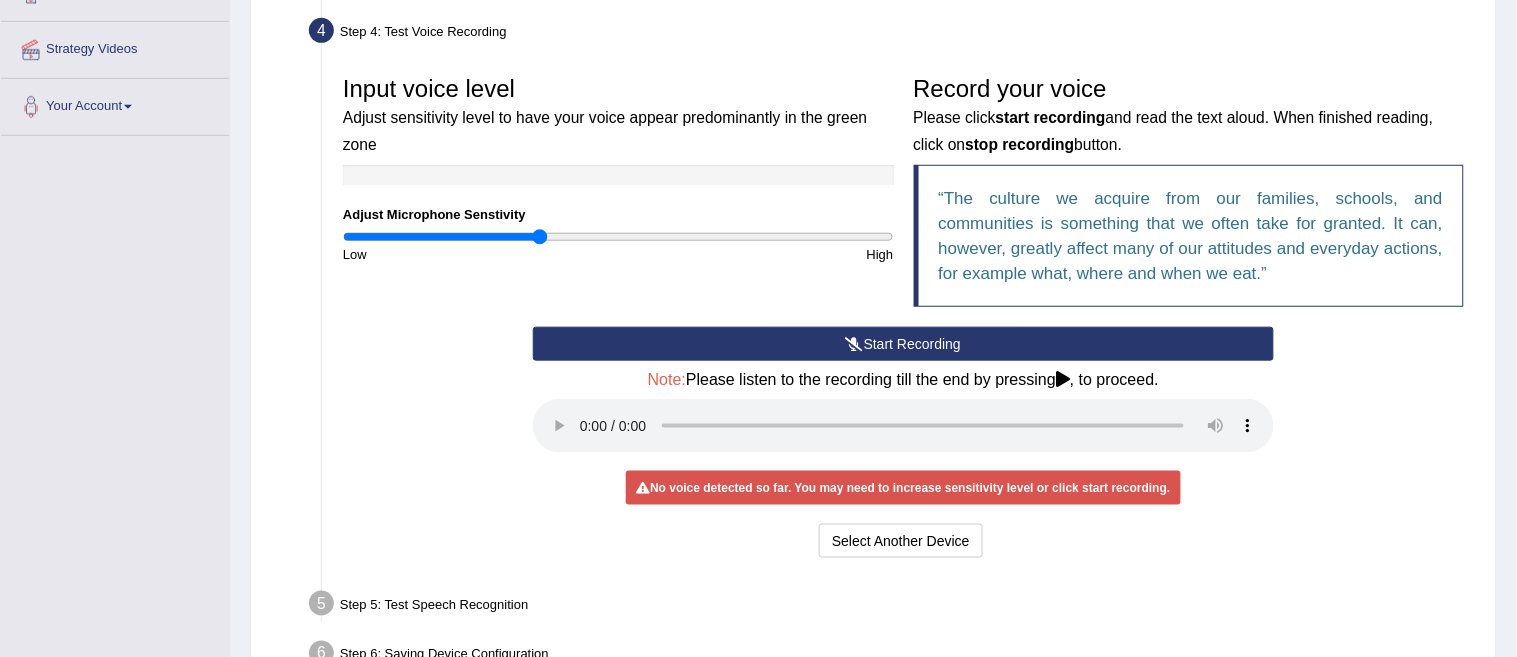 click at bounding box center (618, 237) 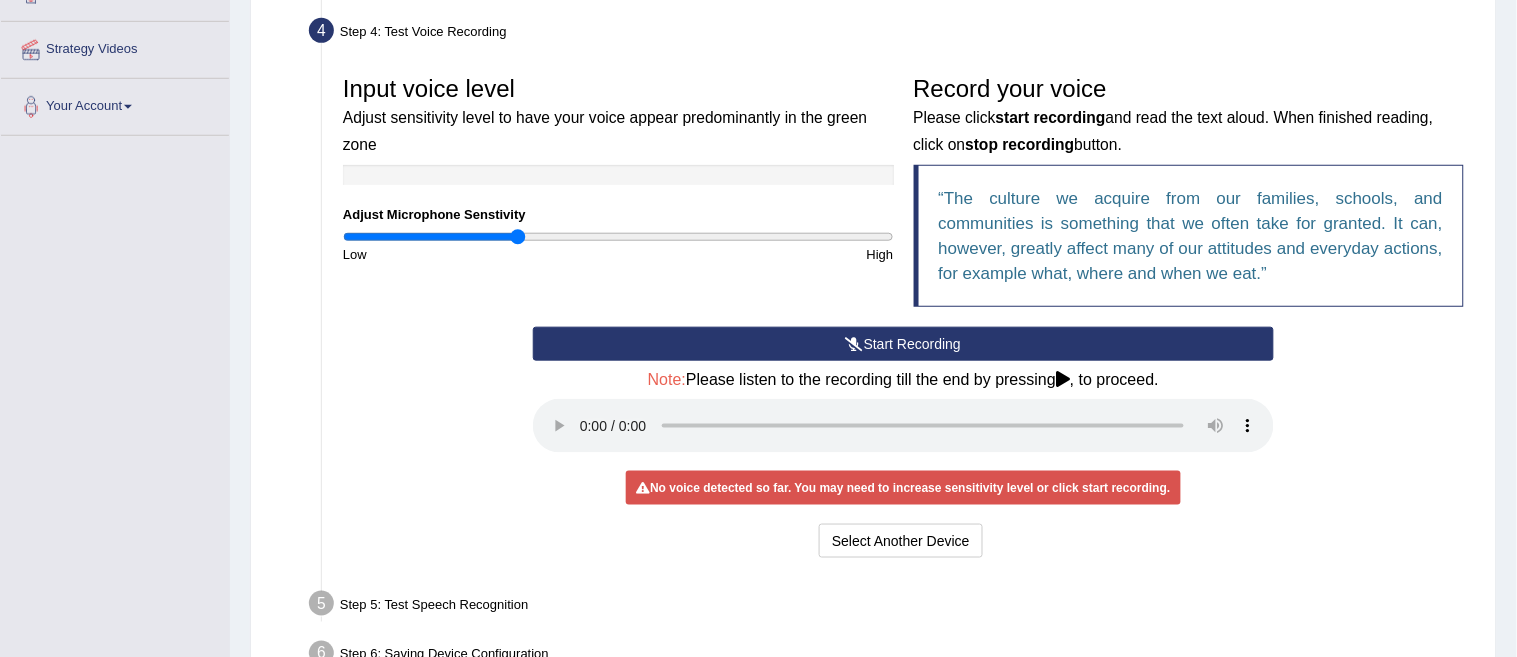 click at bounding box center [618, 237] 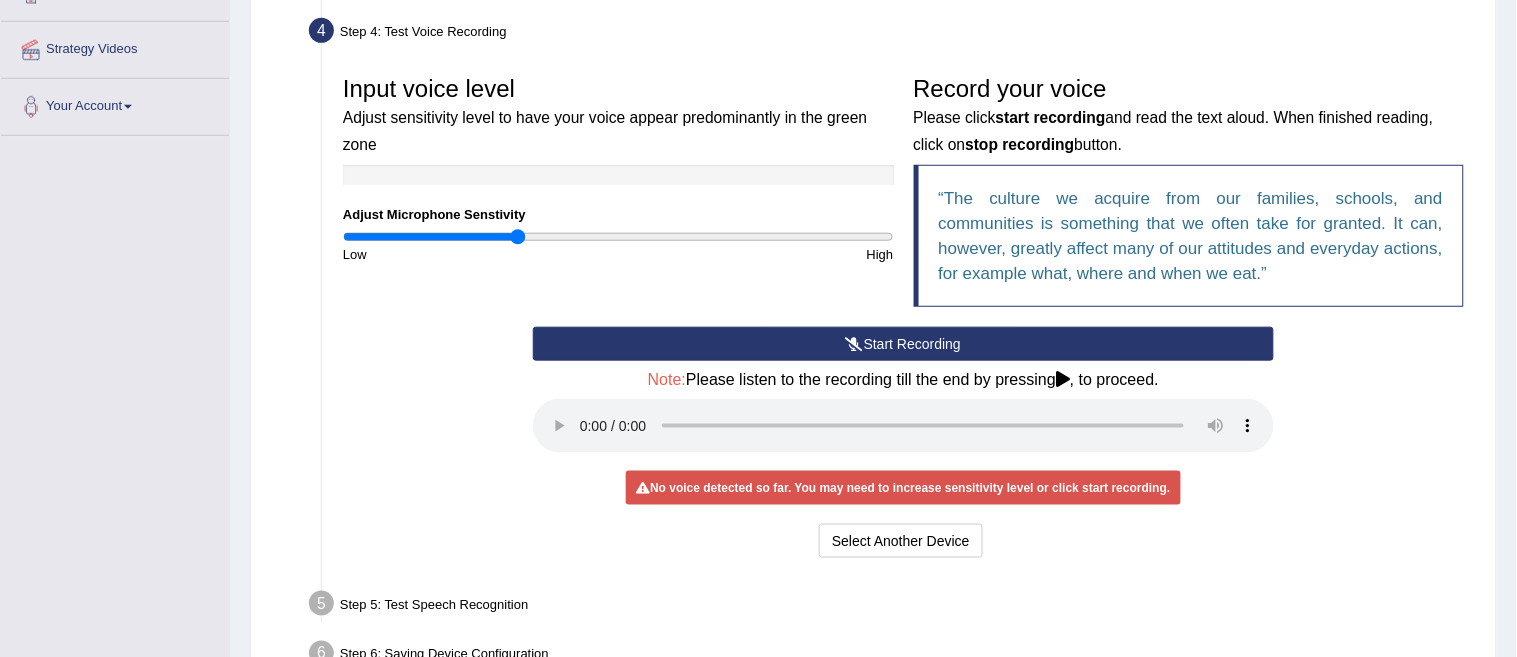 click on "Start Recording" at bounding box center (903, 344) 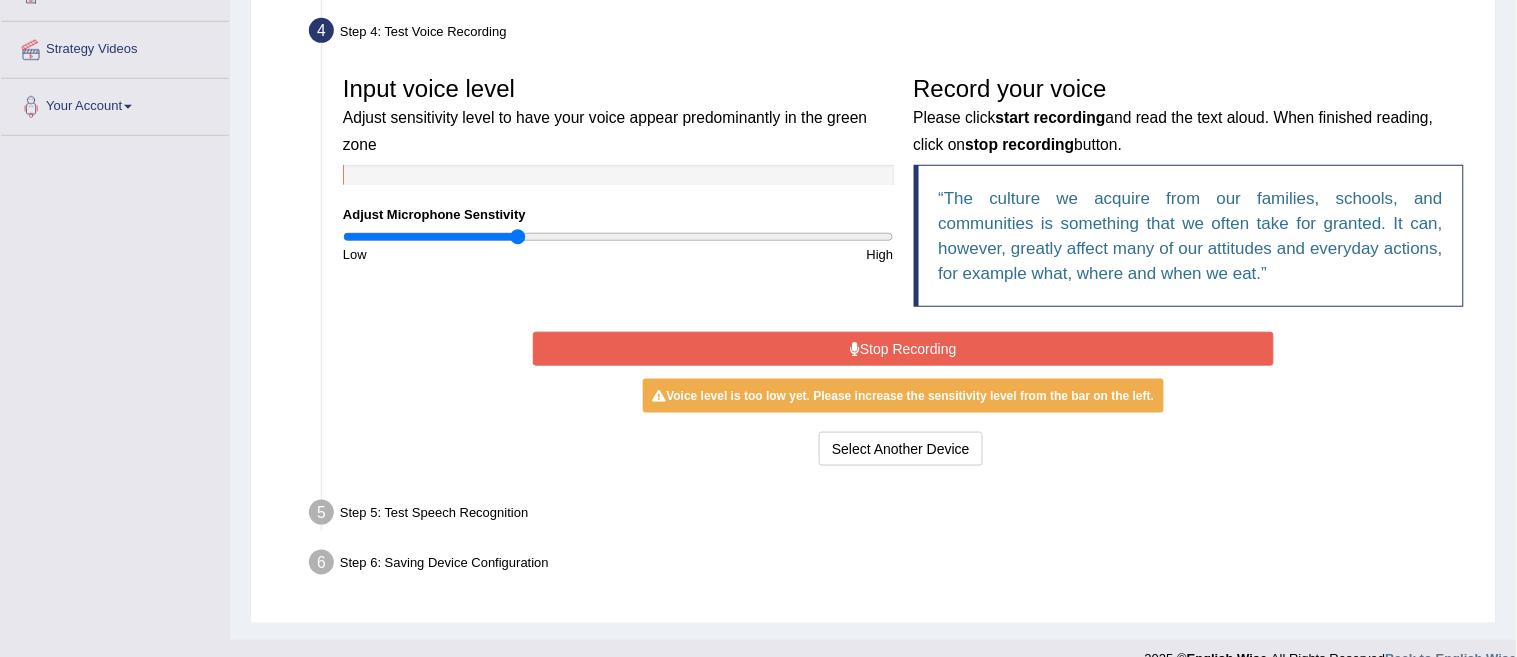 click on "Stop Recording" at bounding box center [903, 349] 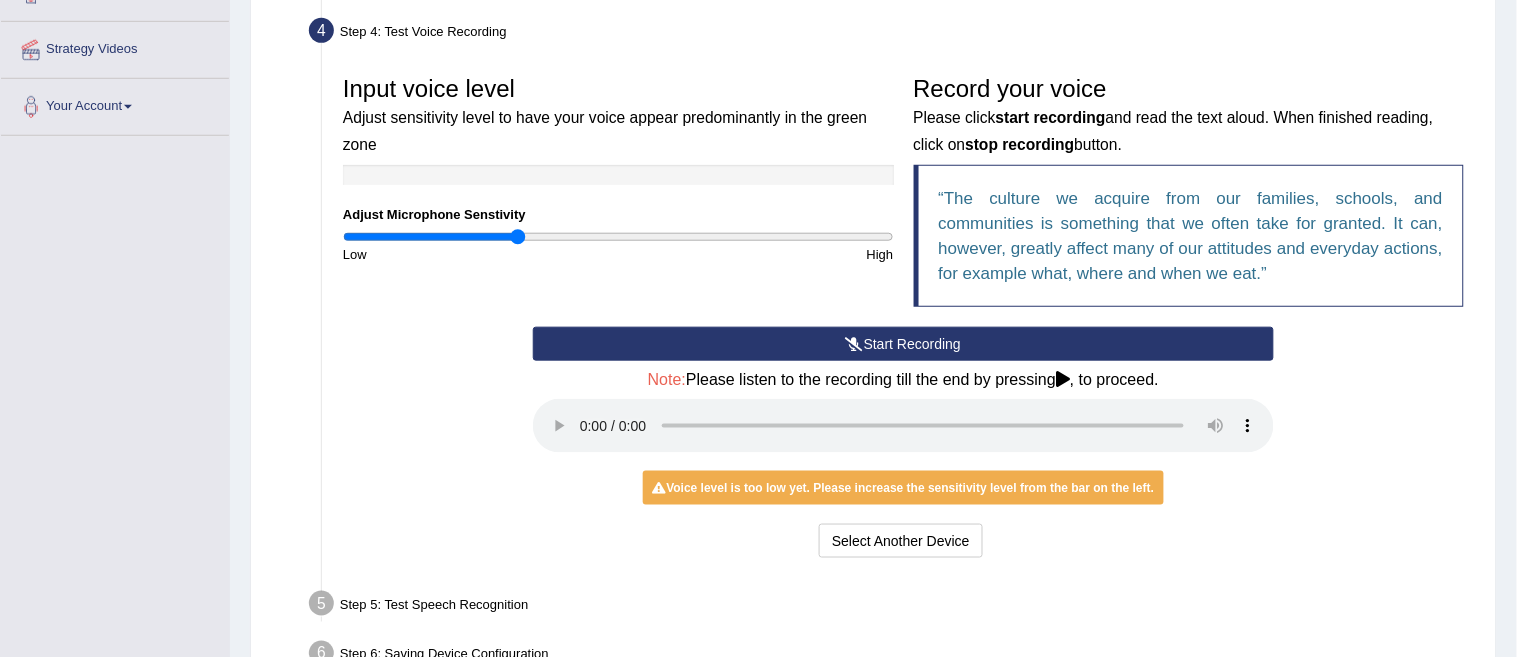 click on "Start Recording" at bounding box center [903, 344] 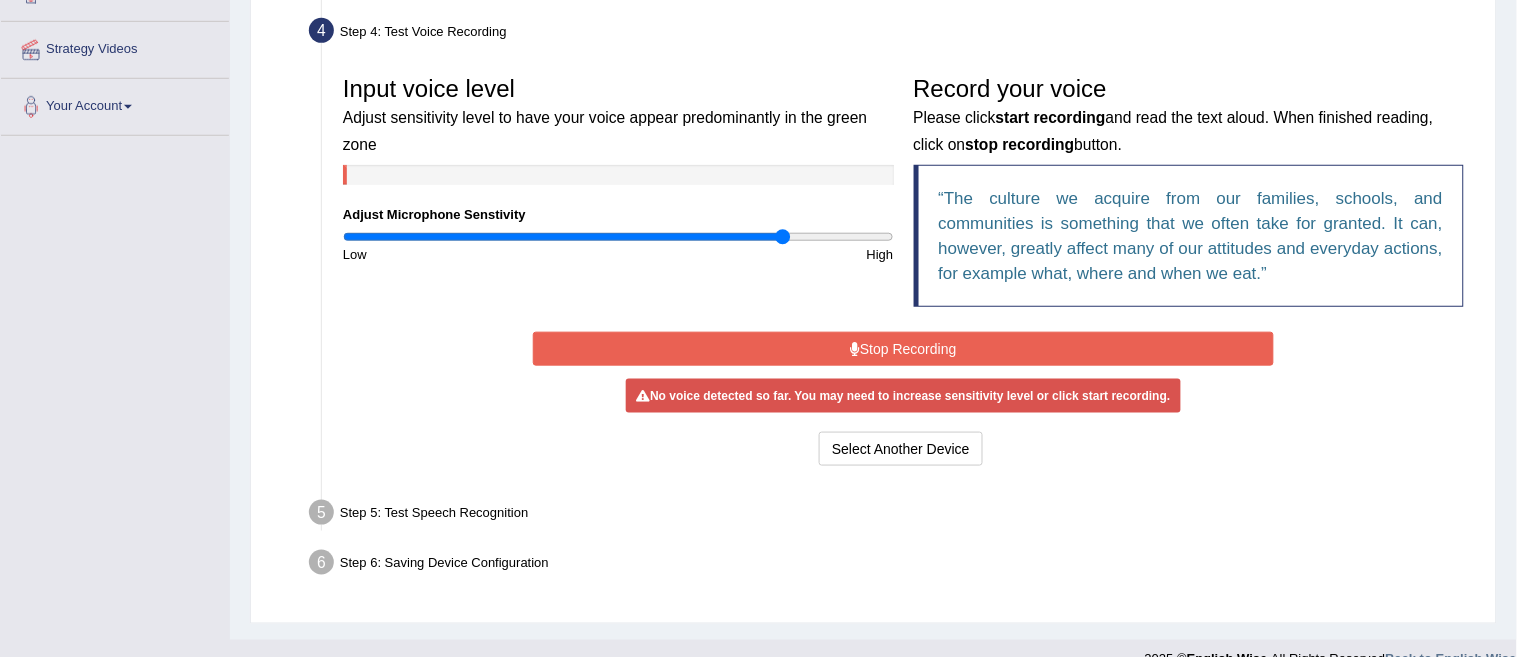 click at bounding box center [618, 237] 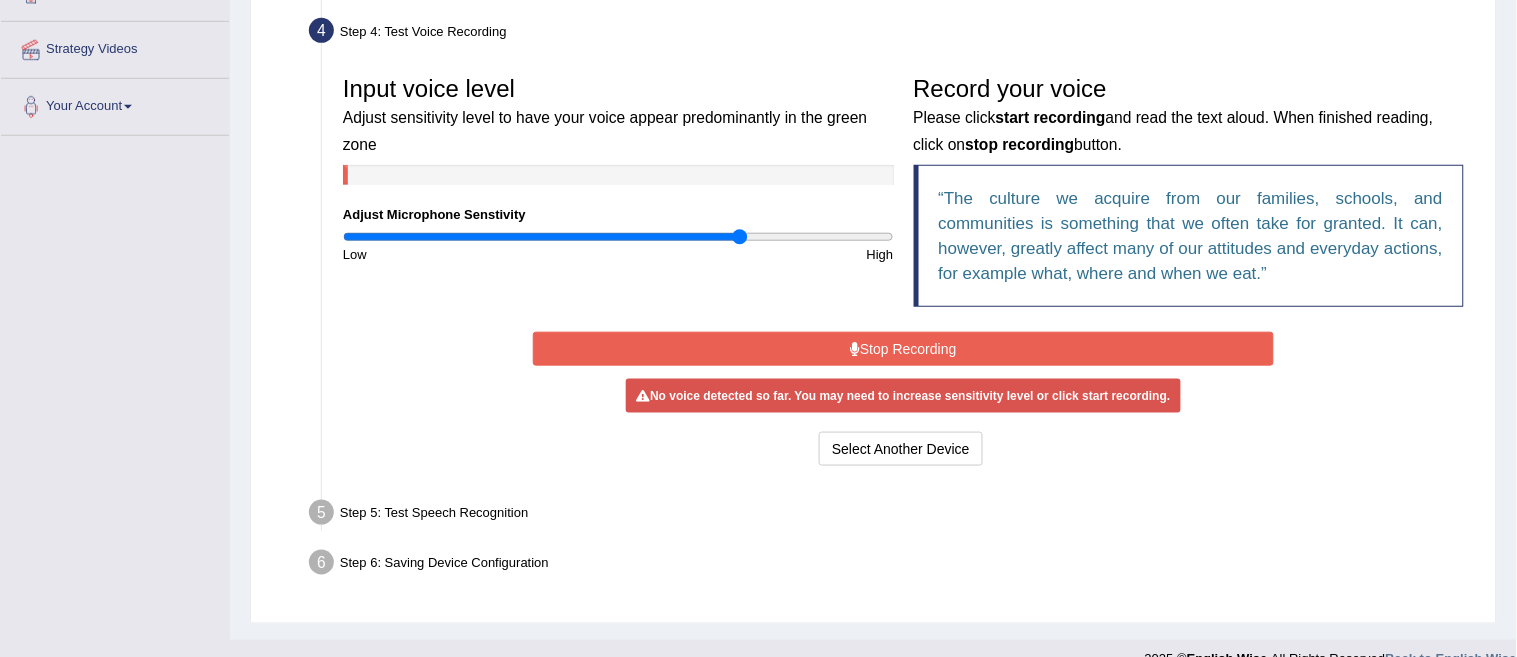 click at bounding box center [618, 237] 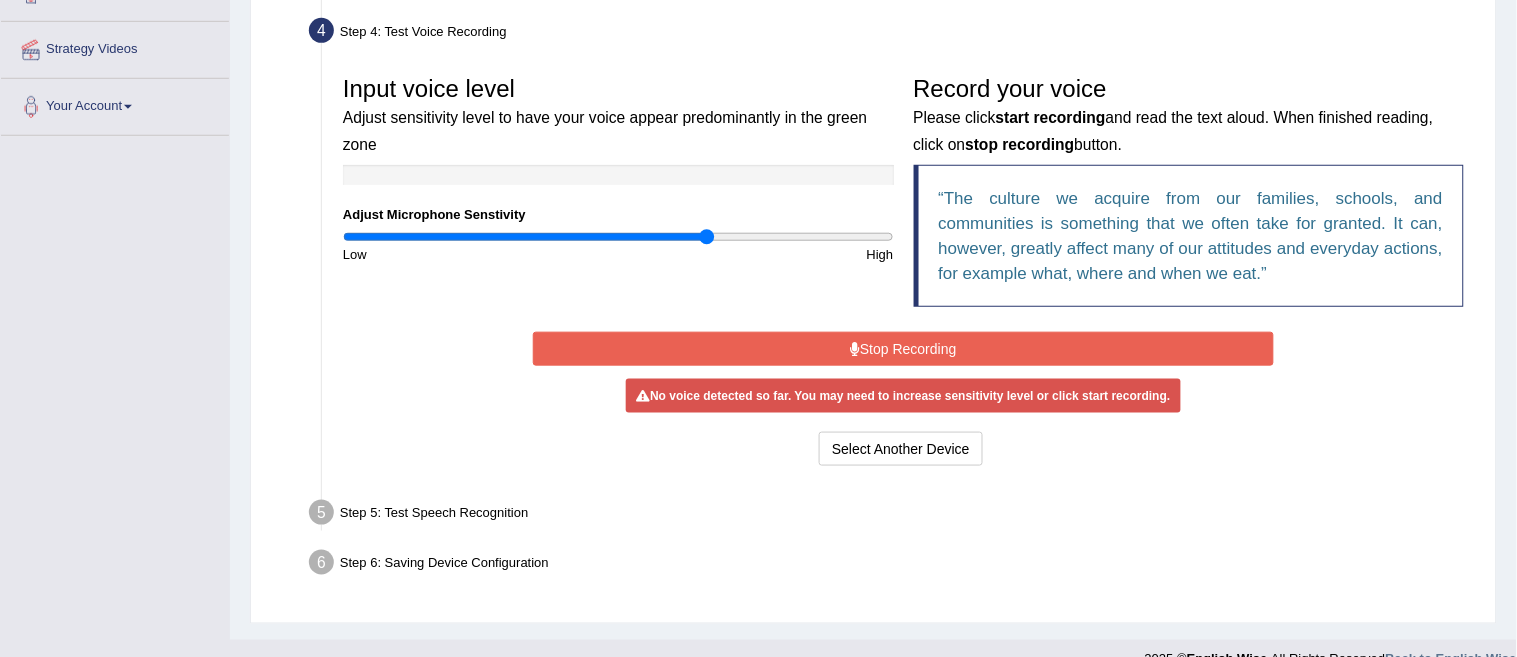 click at bounding box center (618, 237) 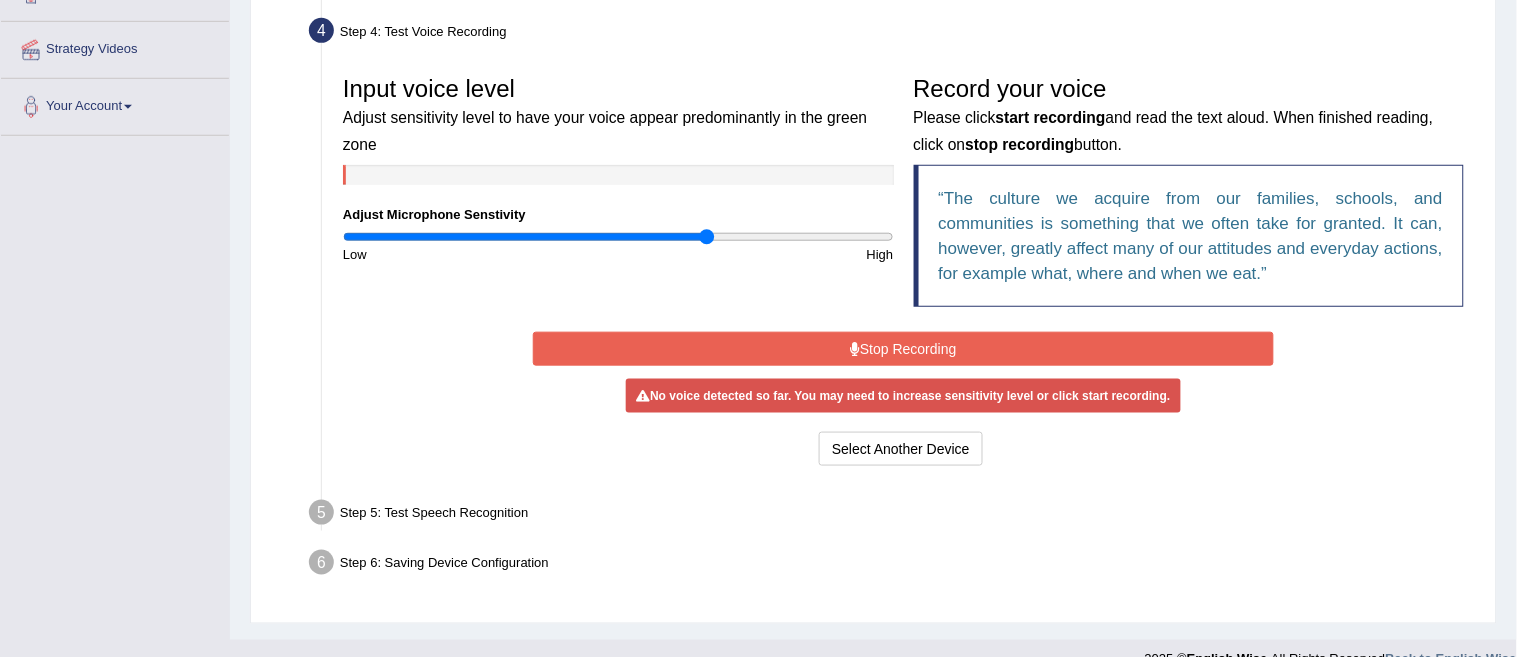 click on "Stop Recording" at bounding box center [903, 349] 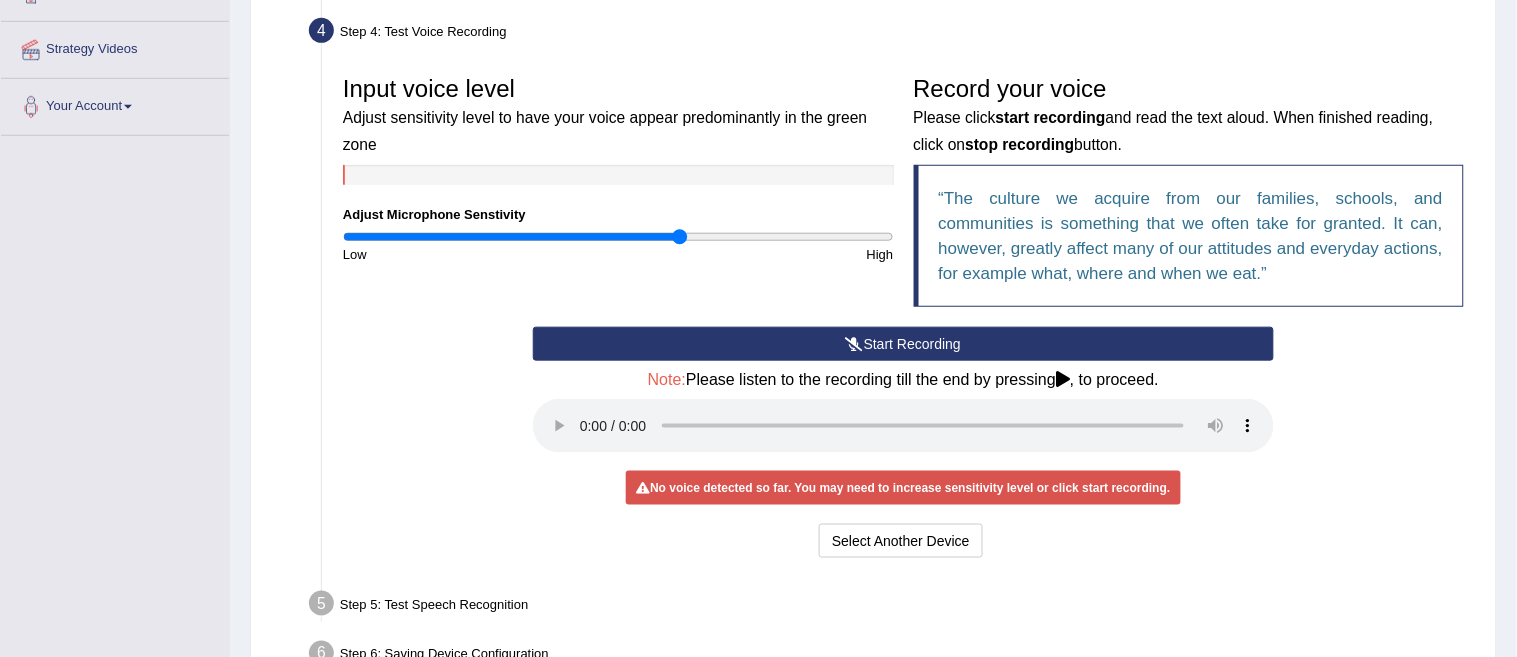 click at bounding box center [618, 237] 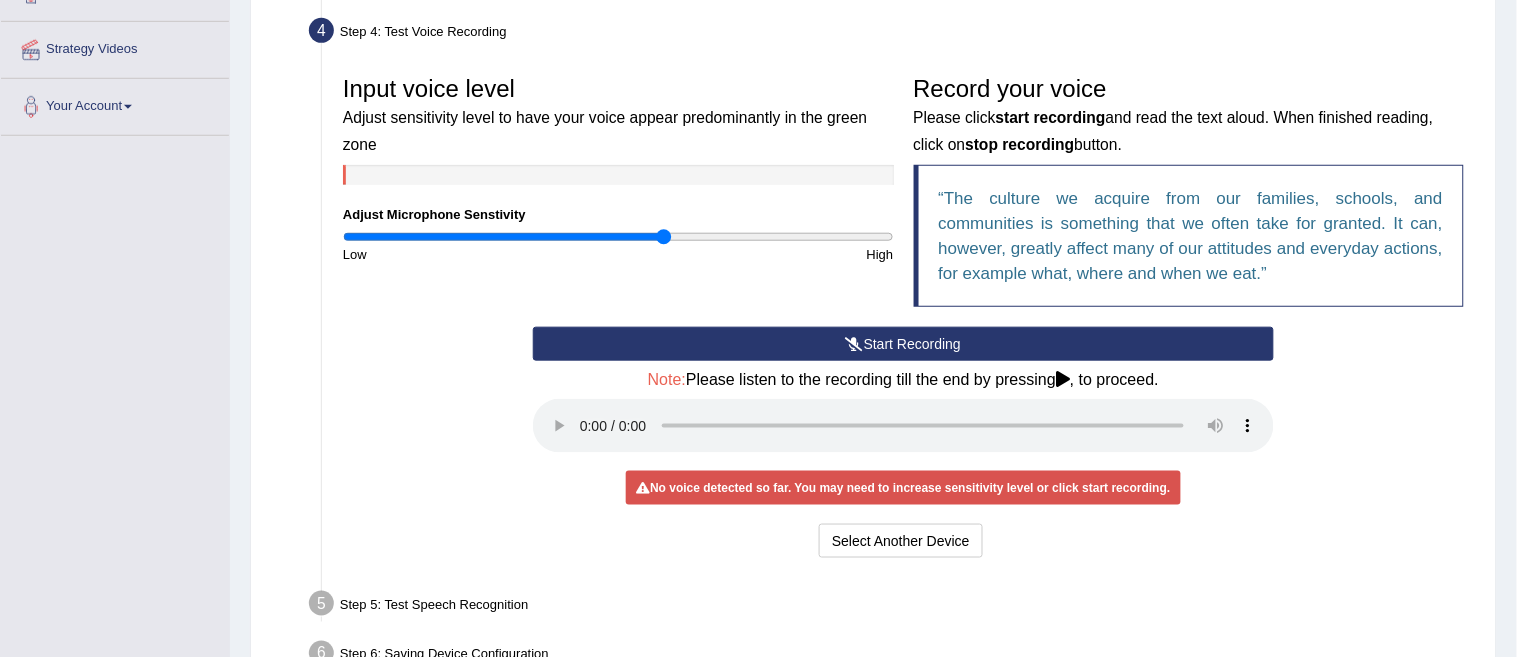 type on "1.18" 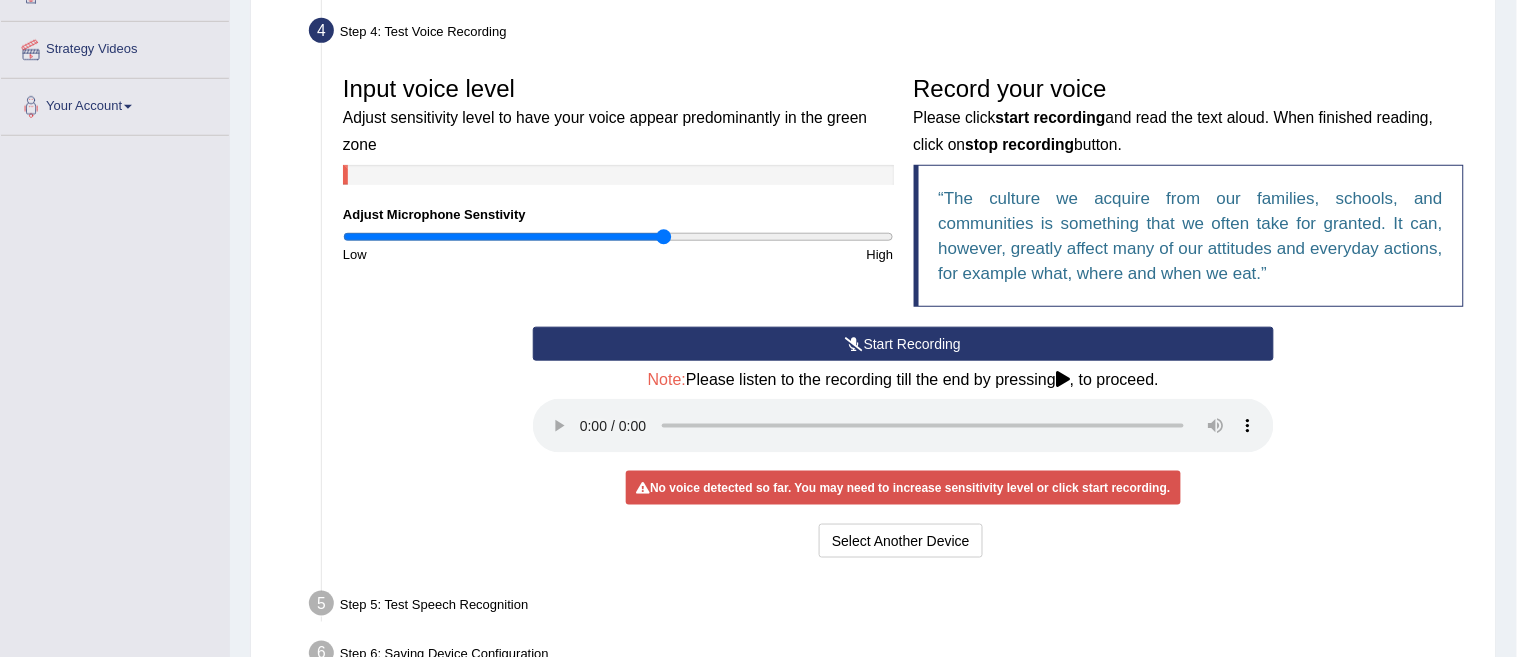 click on "Start Recording" at bounding box center (903, 344) 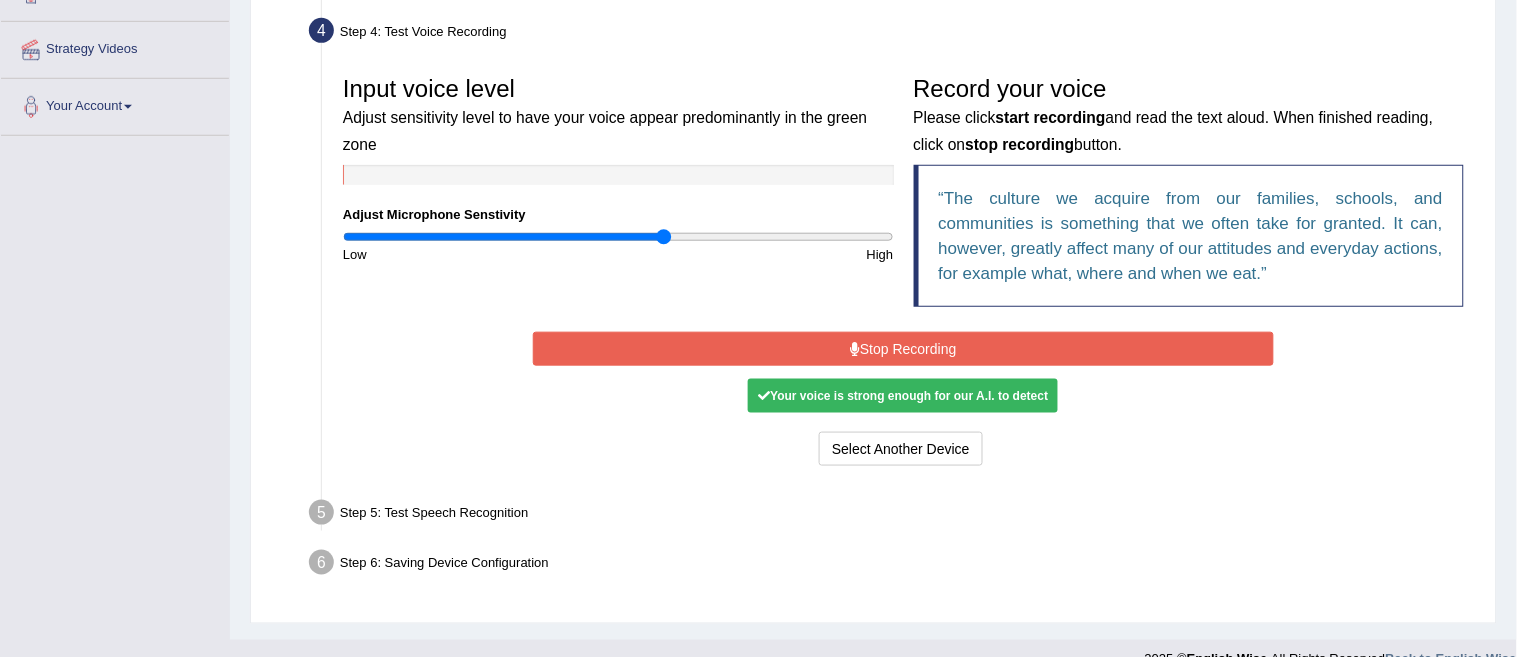 click on "Stop Recording" at bounding box center (903, 349) 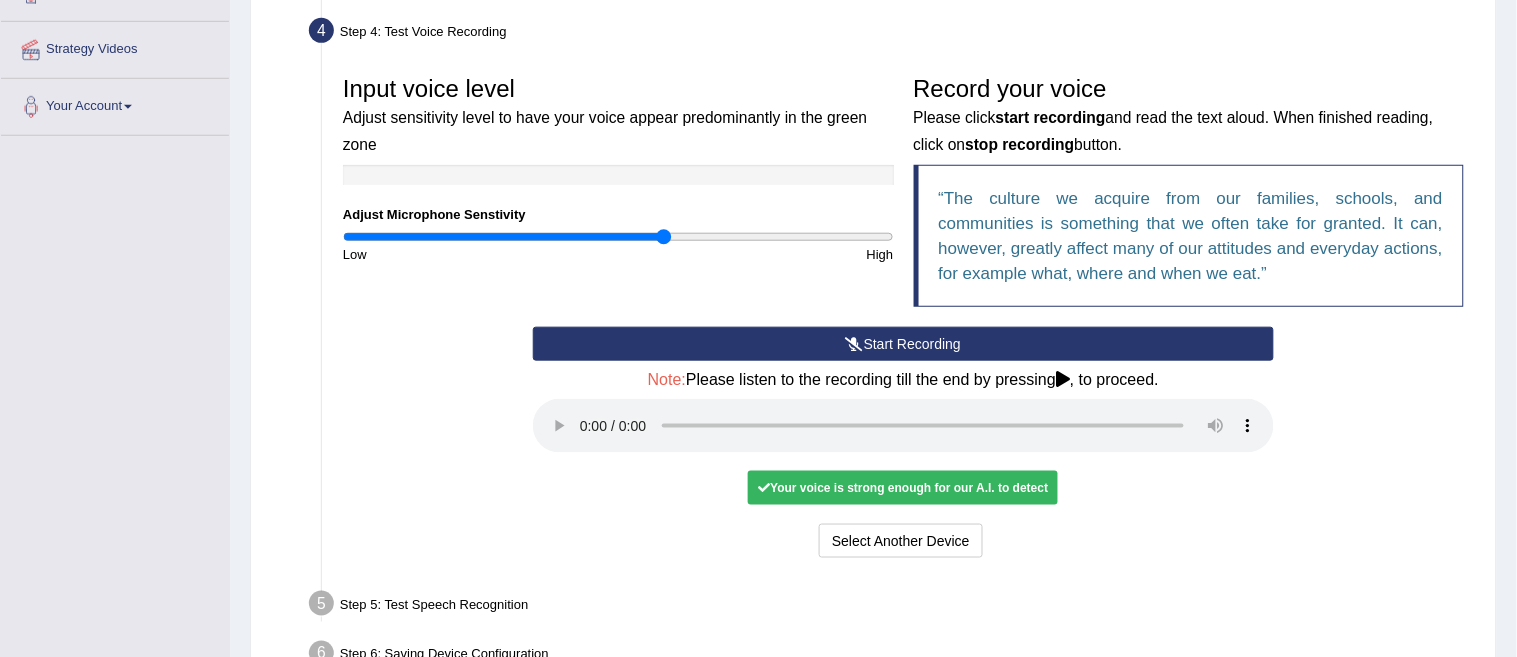 click on "Your voice is strong enough for our A.I. to detect" at bounding box center [903, 488] 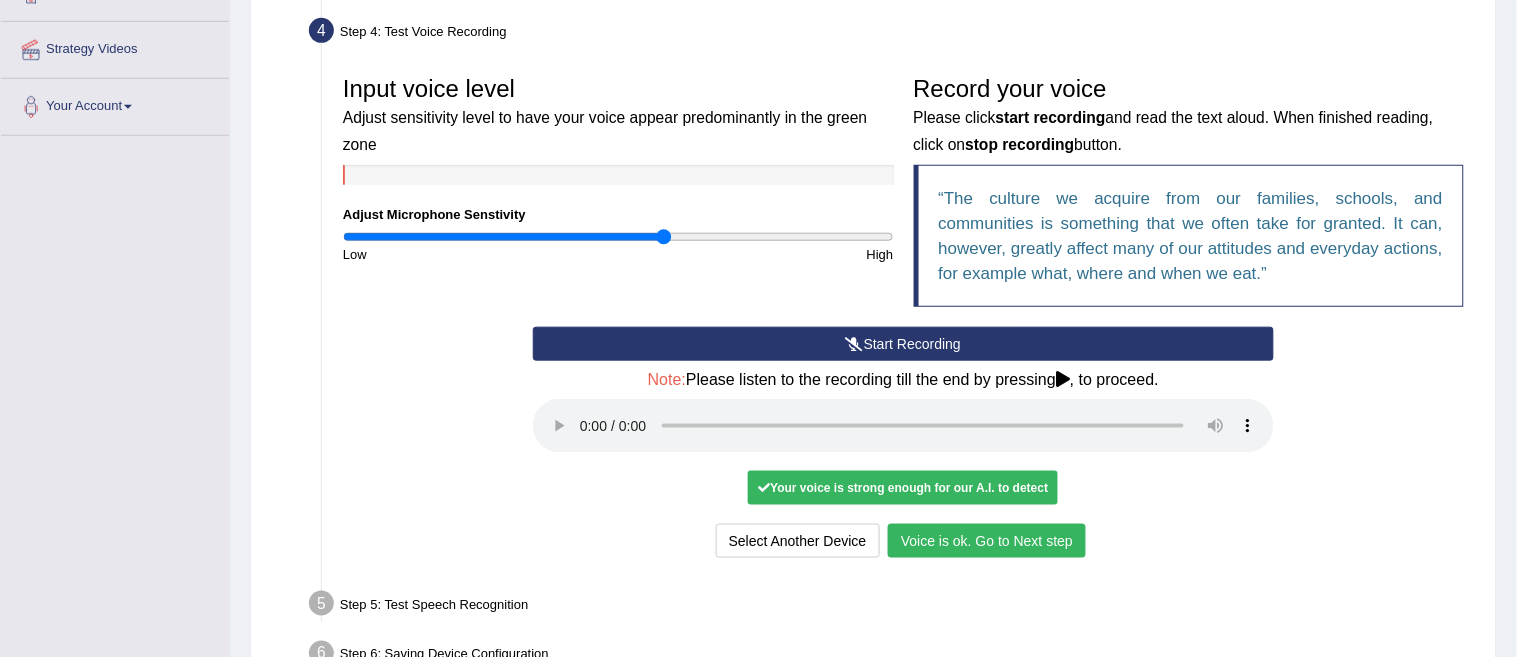 click on "Voice is ok. Go to Next step" at bounding box center [987, 541] 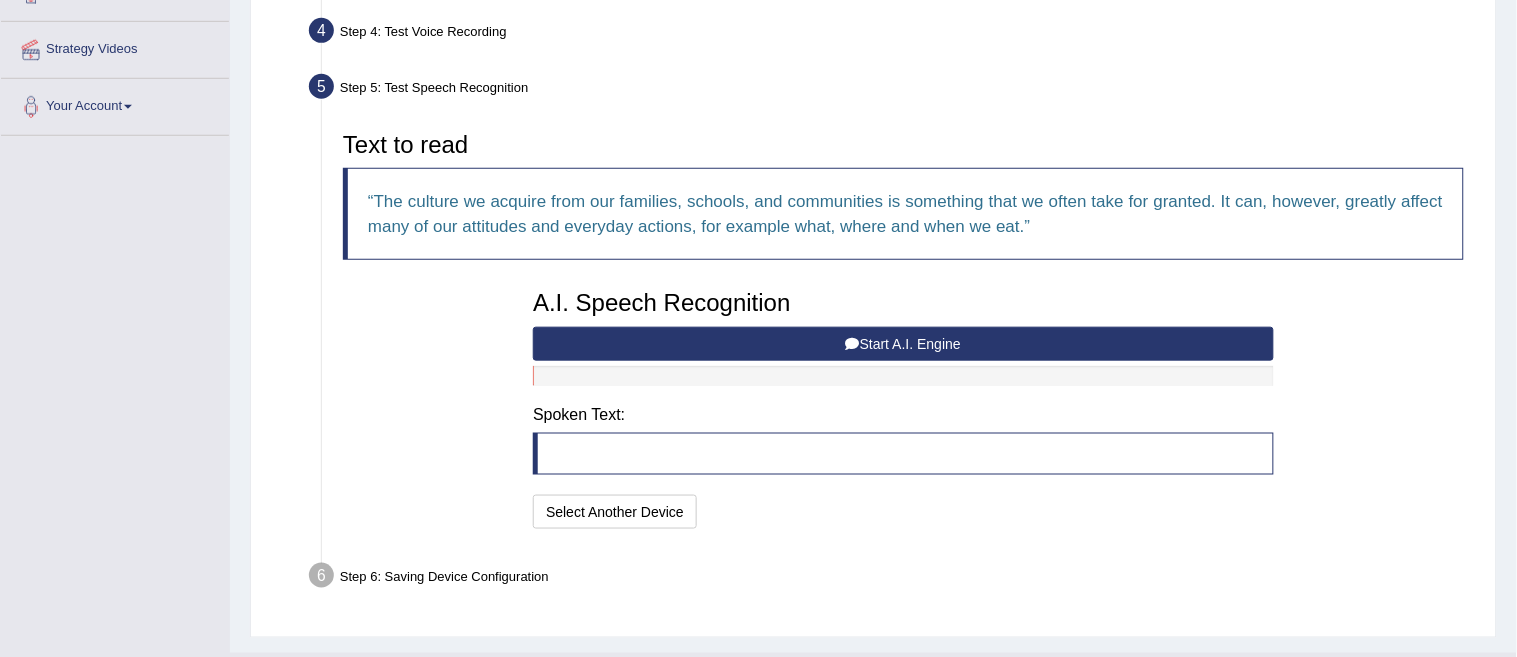 click at bounding box center (903, 454) 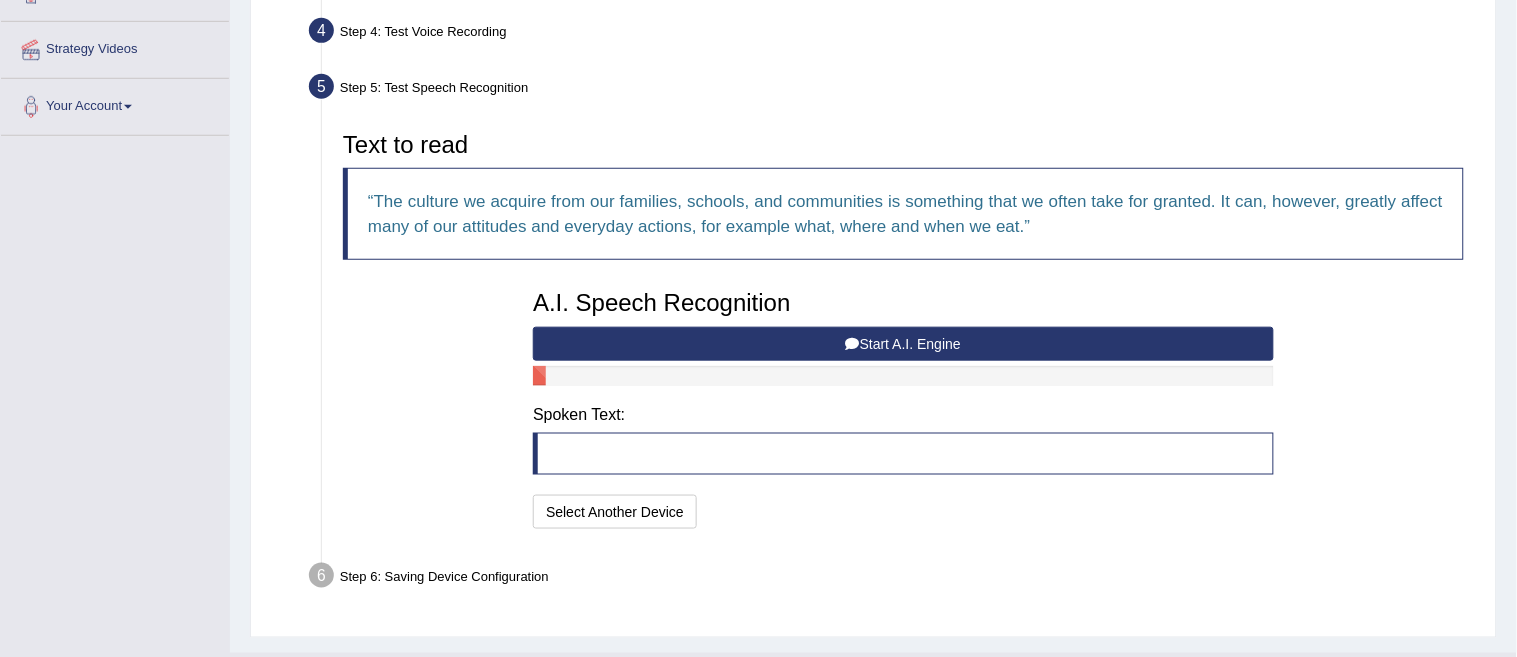 click at bounding box center (903, 454) 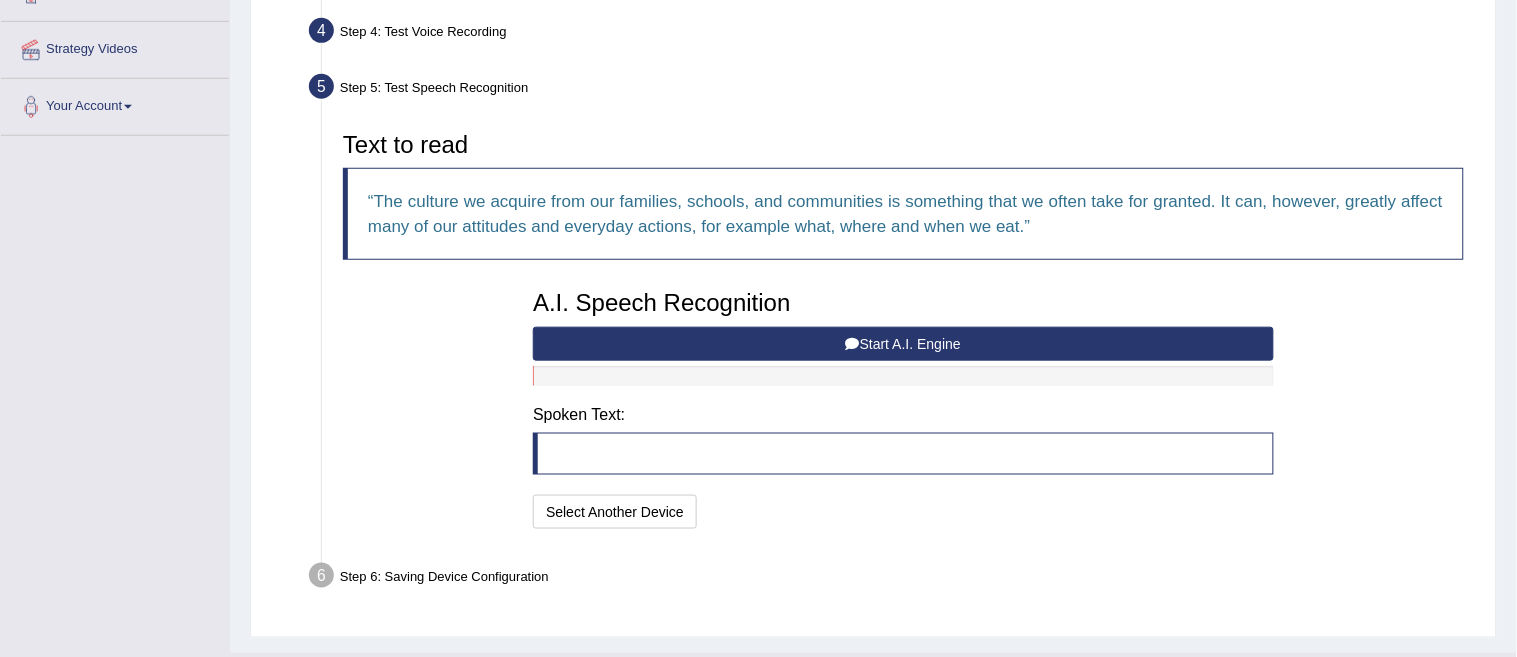 click at bounding box center [903, 454] 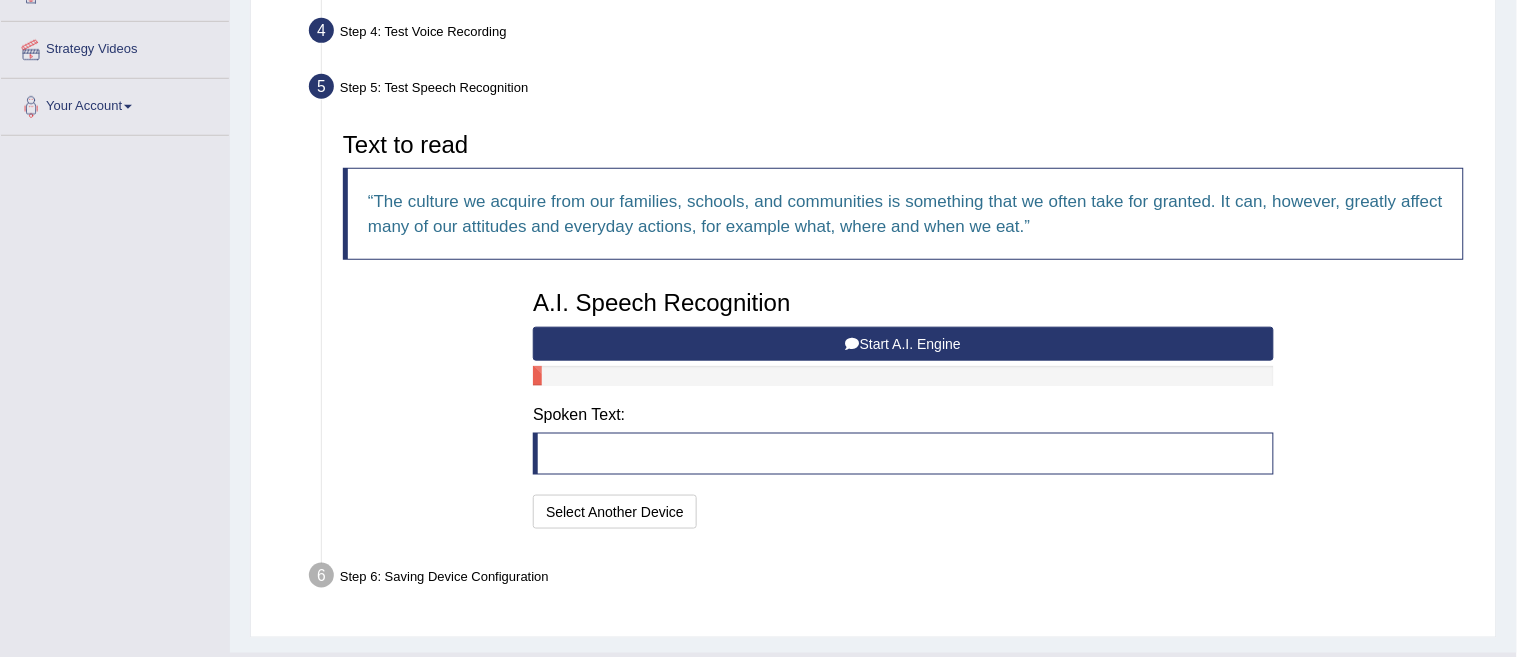 click on "Start A.I. Engine" at bounding box center (903, 344) 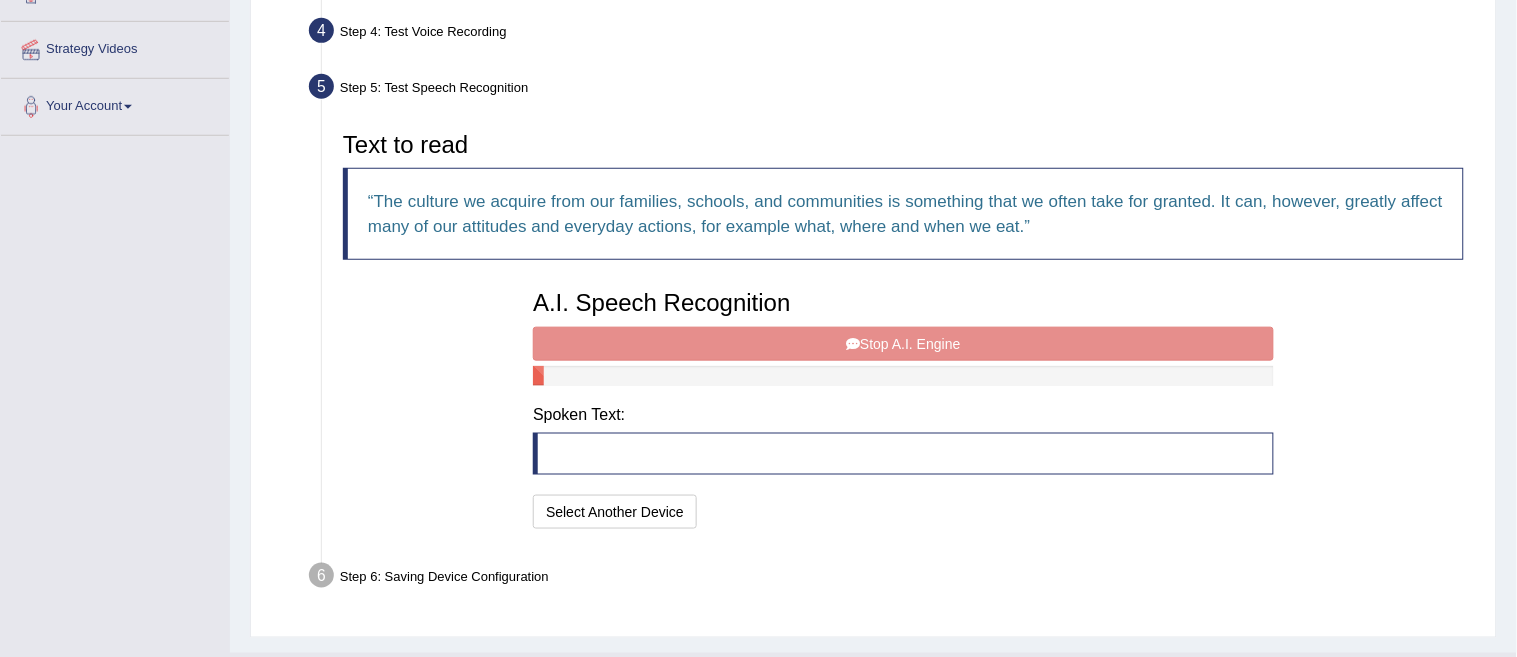 click at bounding box center [903, 454] 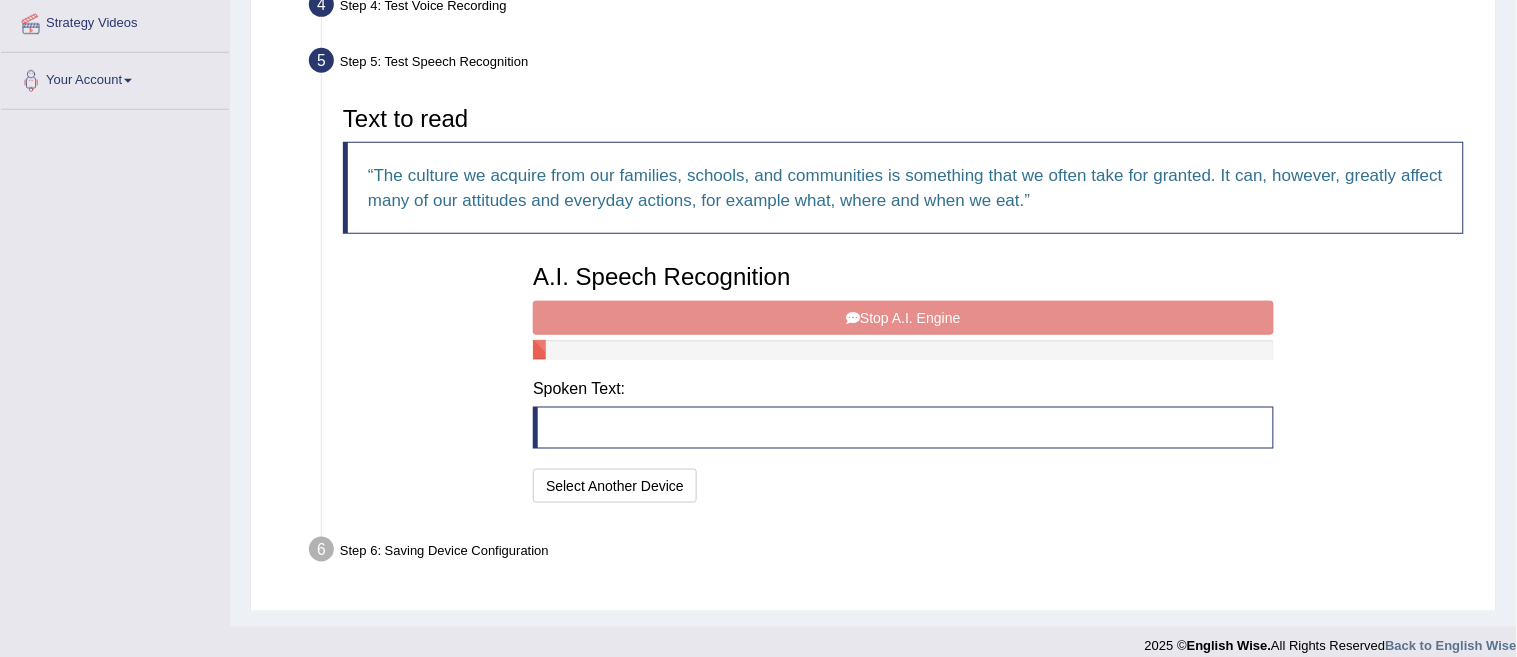 scroll, scrollTop: 406, scrollLeft: 0, axis: vertical 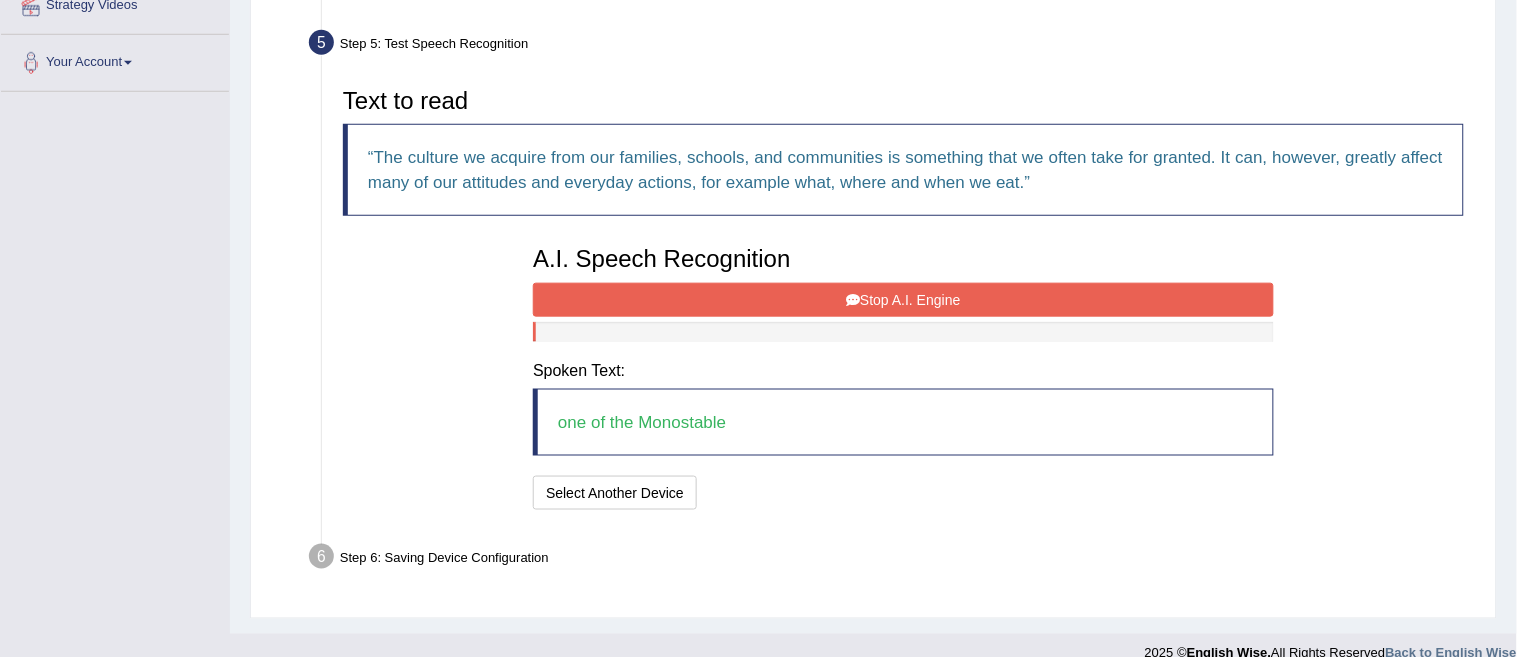 click on "one of the Monostable" at bounding box center (903, 422) 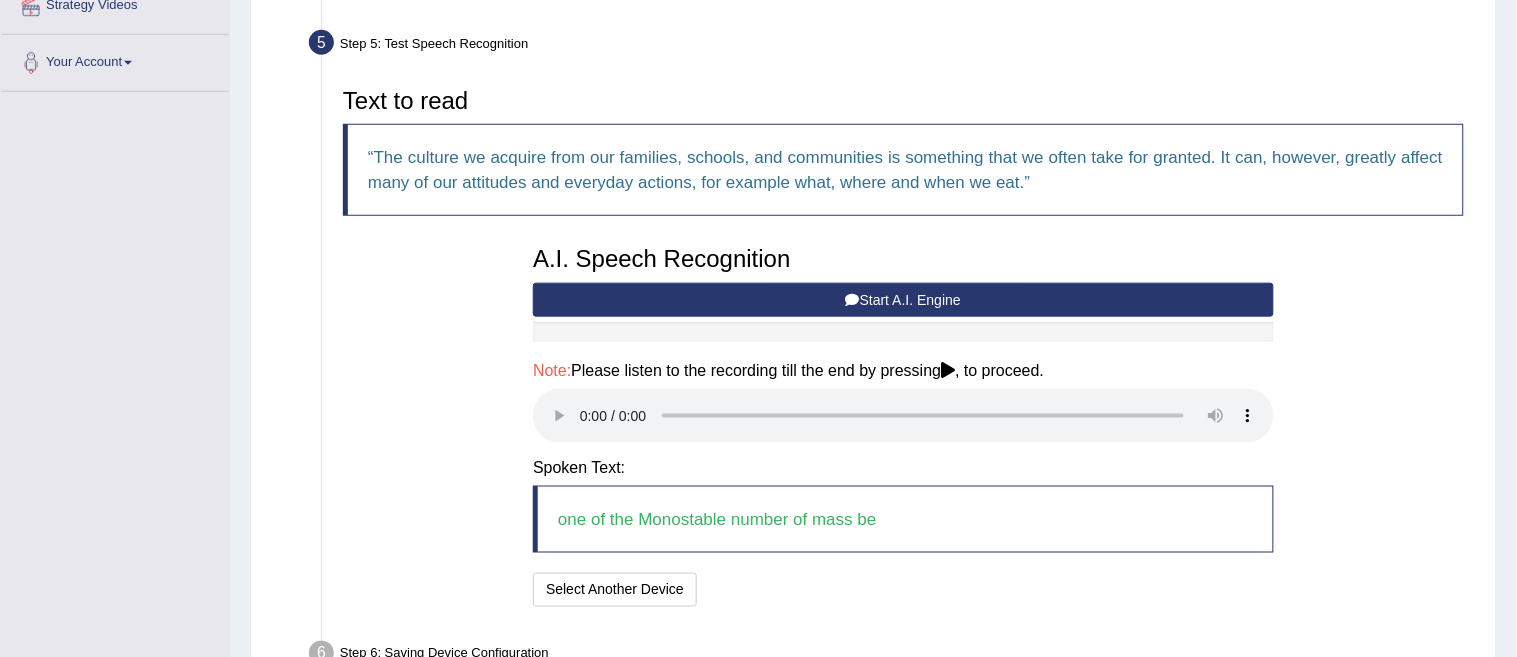 type 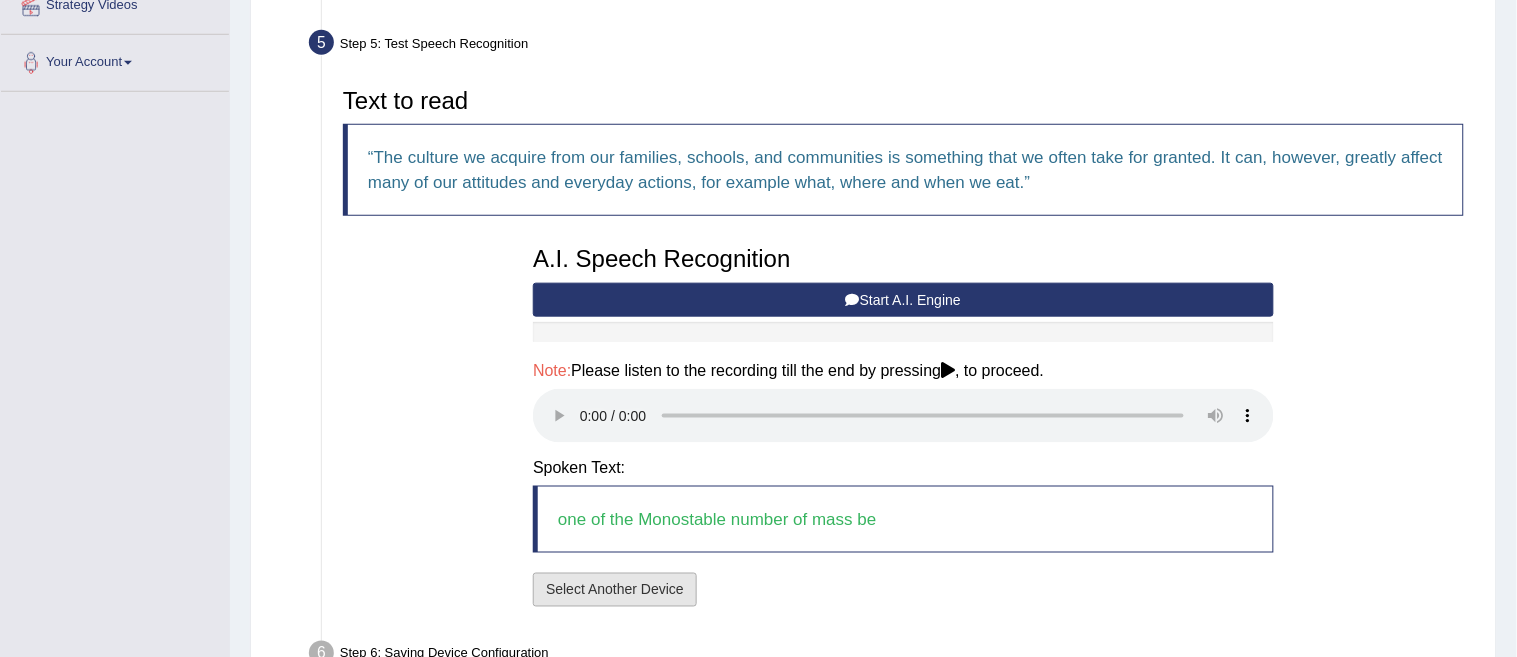 click on "Select Another Device" at bounding box center [615, 590] 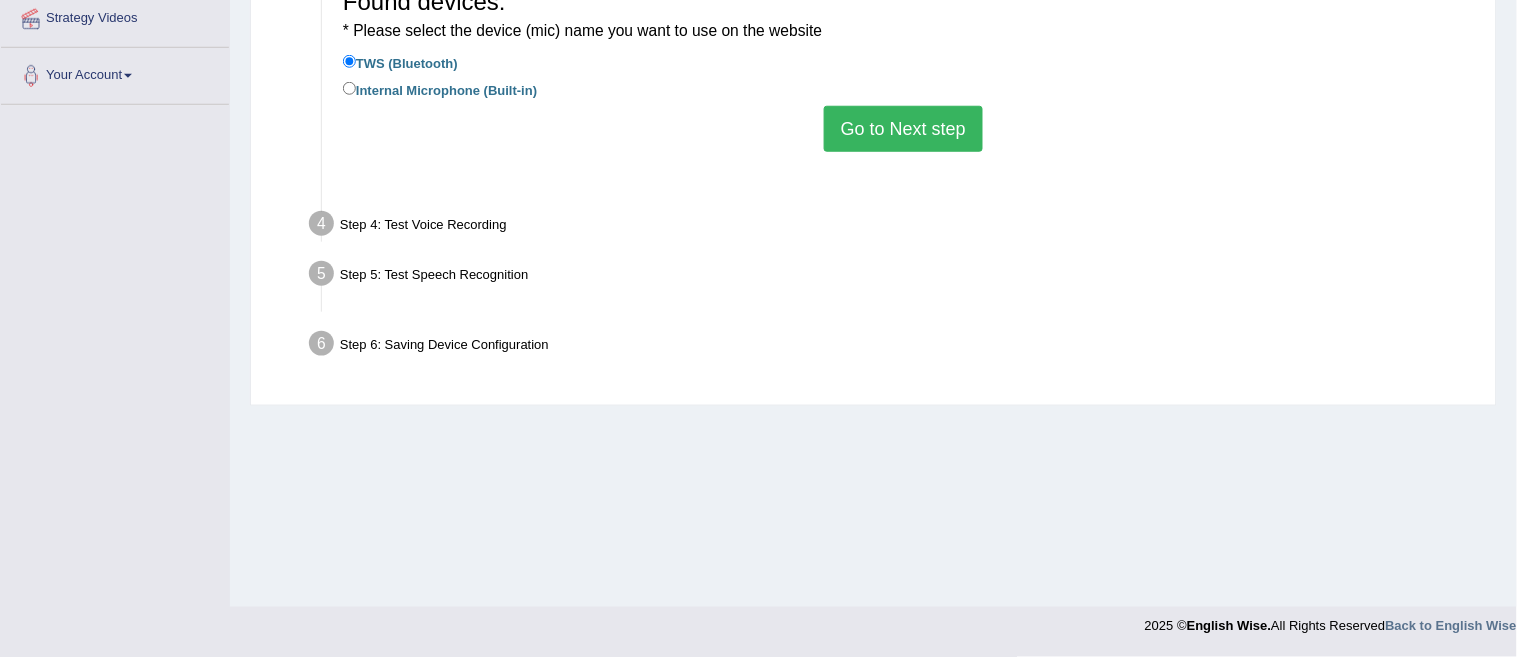 scroll, scrollTop: 392, scrollLeft: 0, axis: vertical 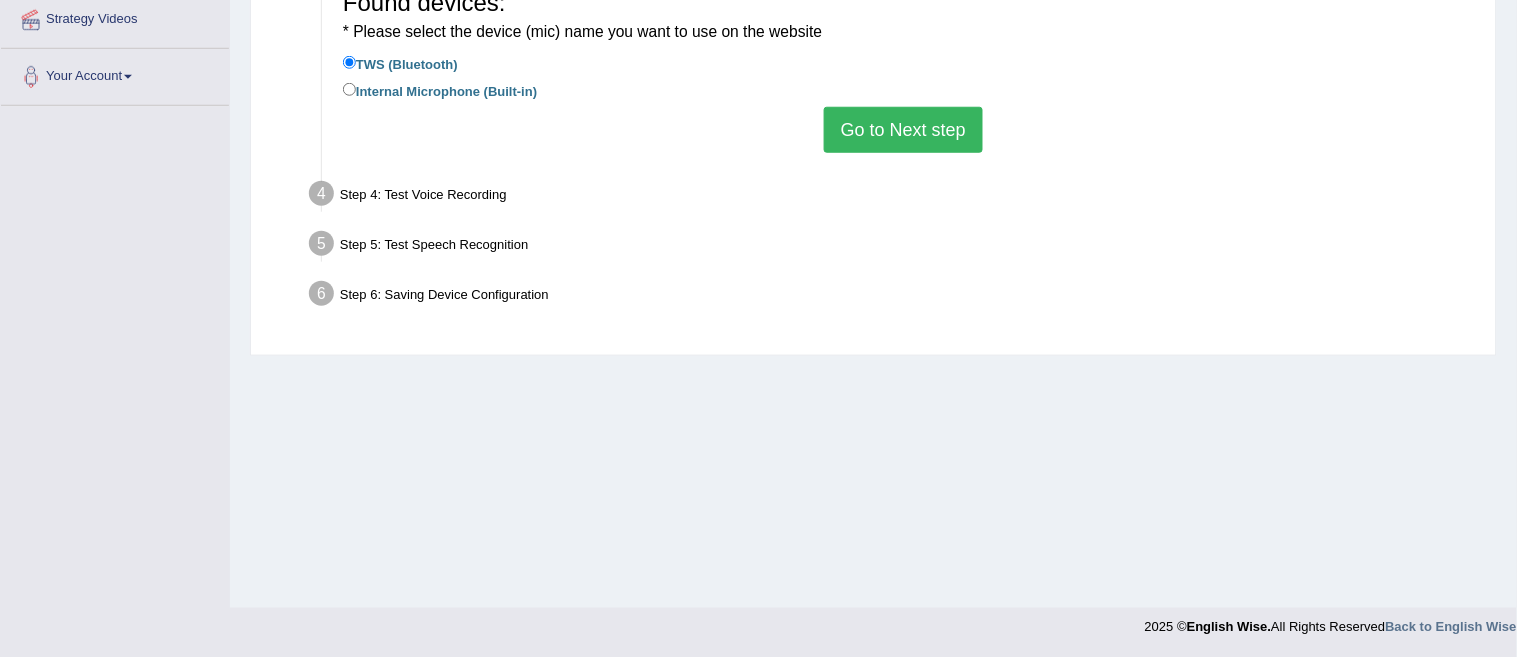 click on "Go to Next step" at bounding box center [903, 130] 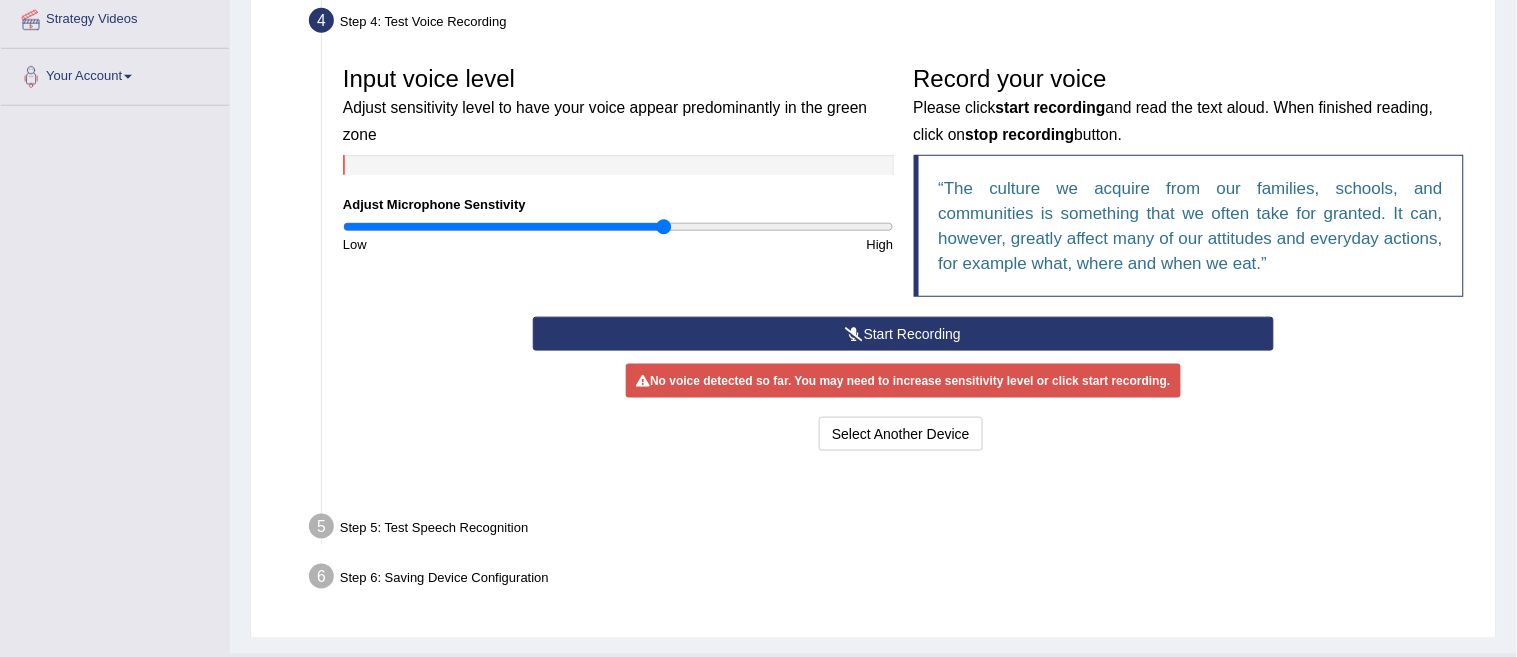 click on "Input voice level   Adjust sensitivity level to have your voice appear predominantly in the green zone     Adjust Microphone Senstivity     Low   High" at bounding box center (618, 155) 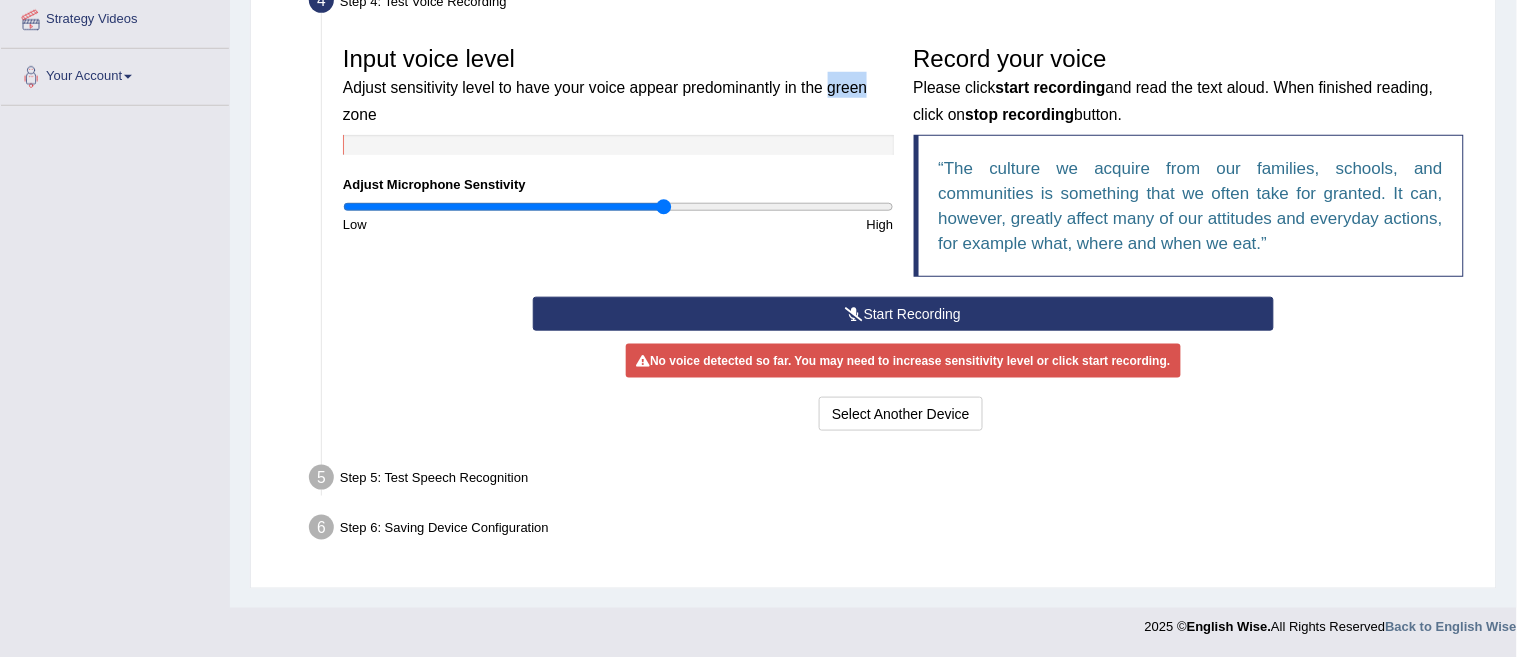 click on "Start Recording" at bounding box center [903, 314] 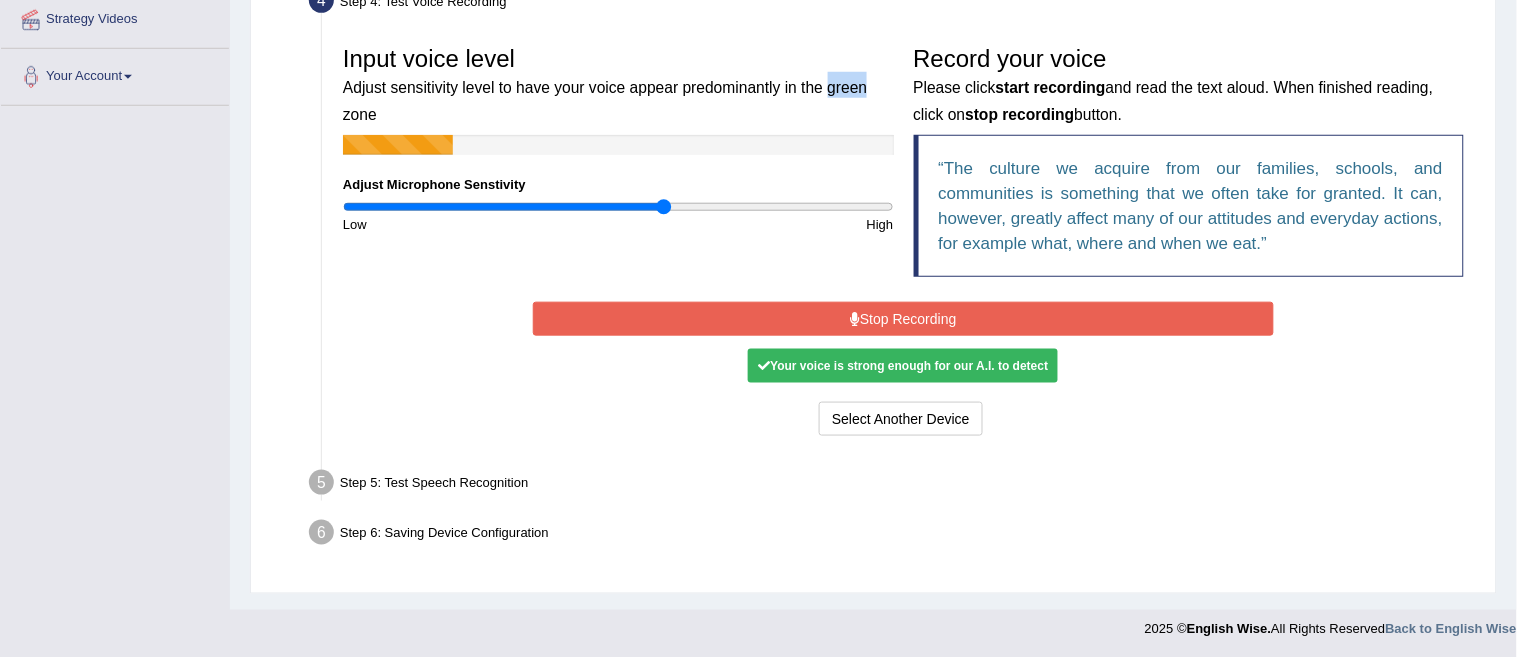 click on "Stop Recording" at bounding box center [903, 319] 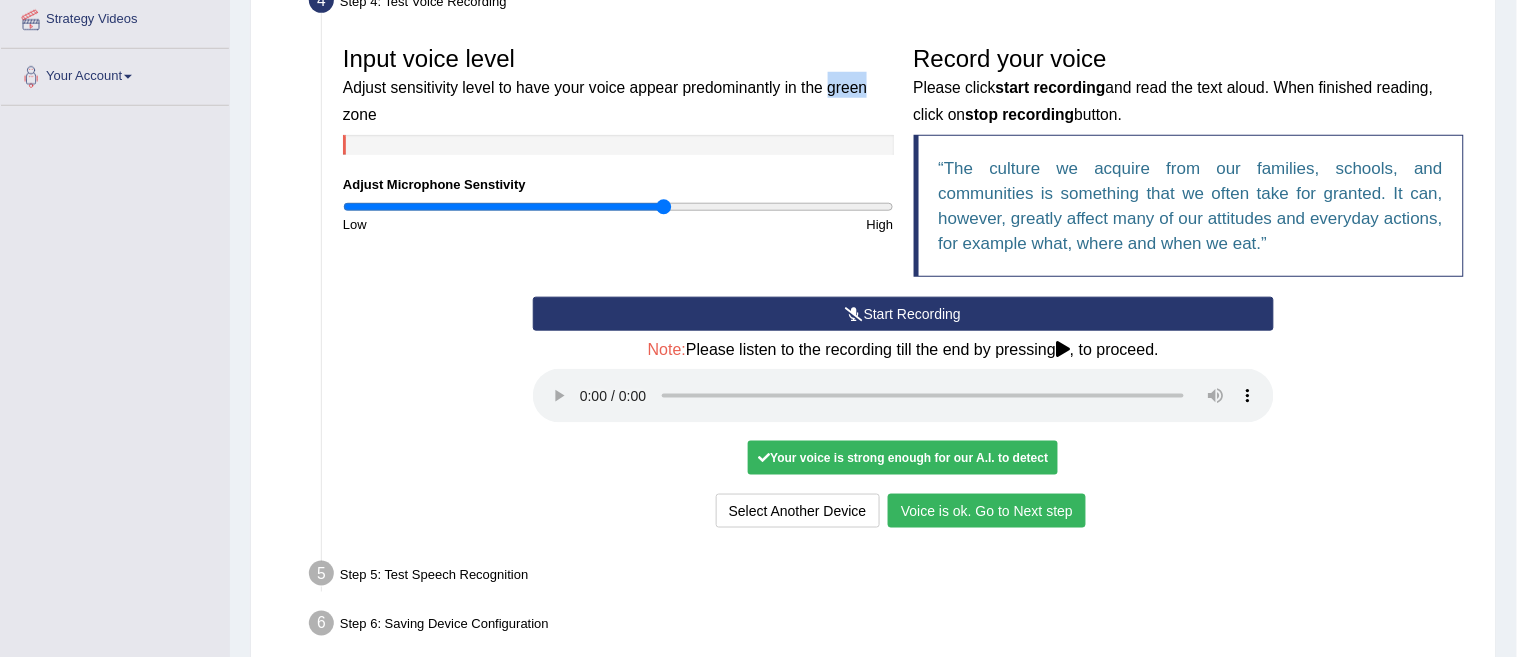 click on "Voice is ok. Go to Next step" at bounding box center [987, 511] 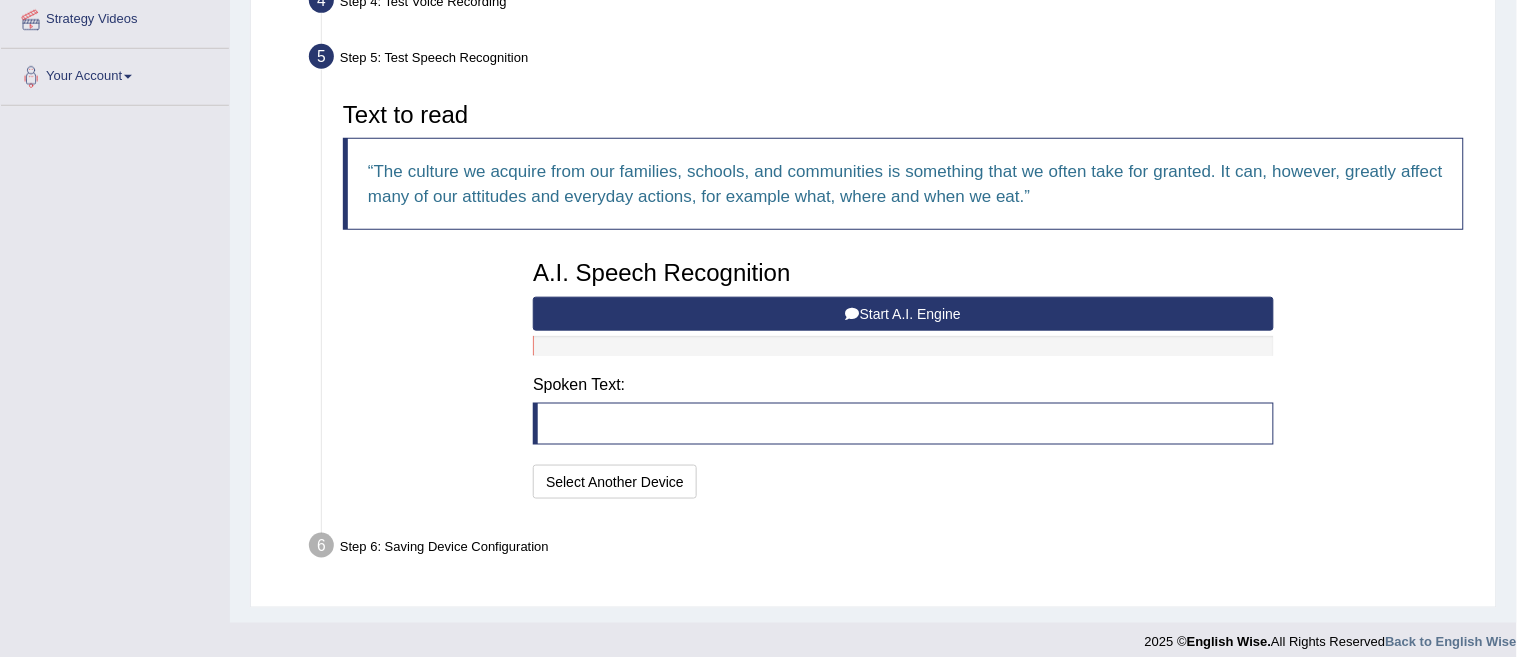 click on "Start A.I. Engine" at bounding box center (903, 314) 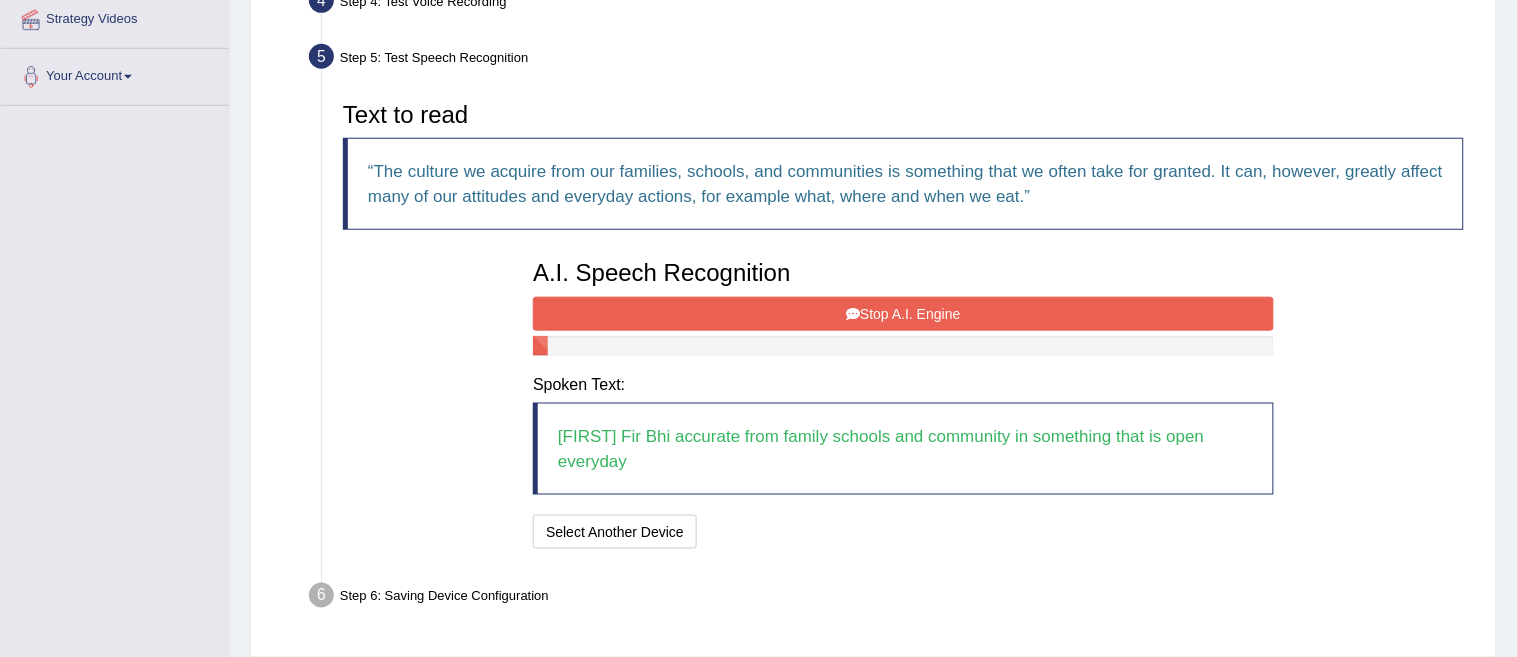 click on "Stop A.I. Engine" at bounding box center (903, 314) 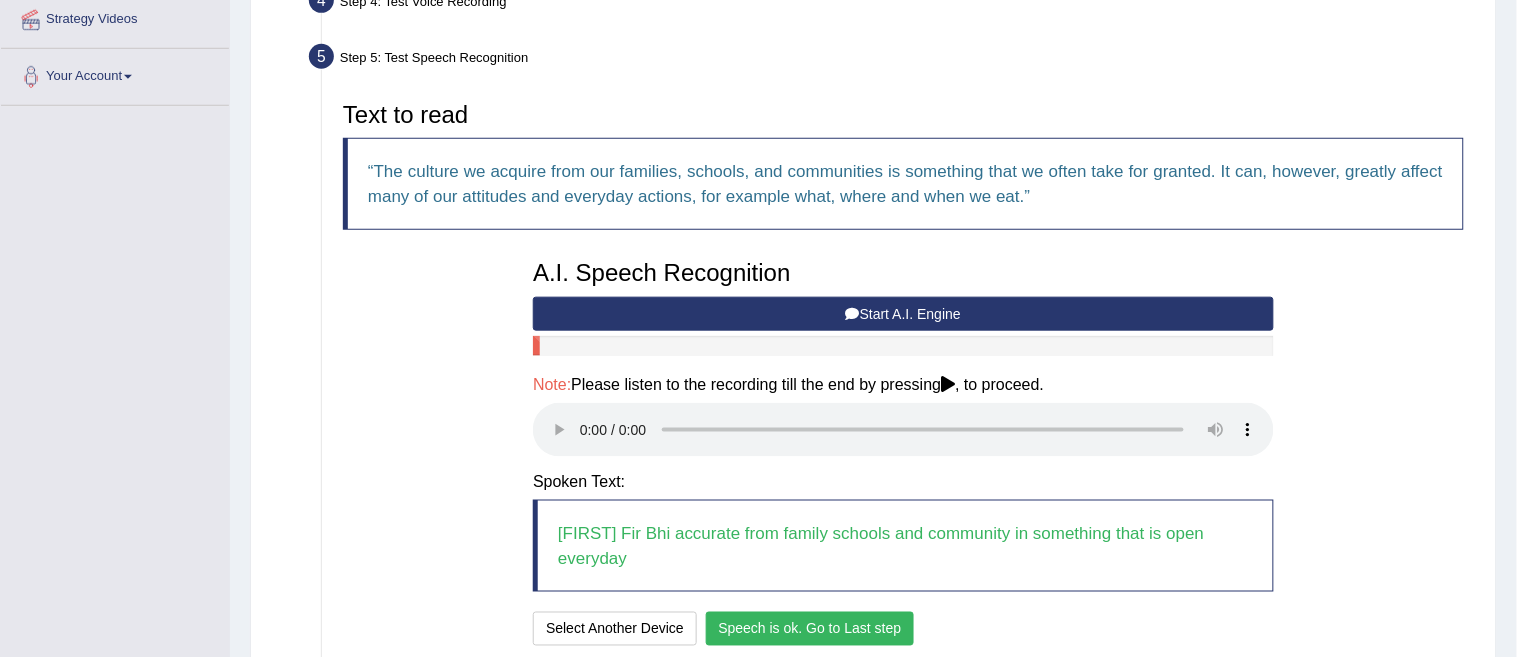 click on "Speech is ok. Go to Last step" at bounding box center [810, 629] 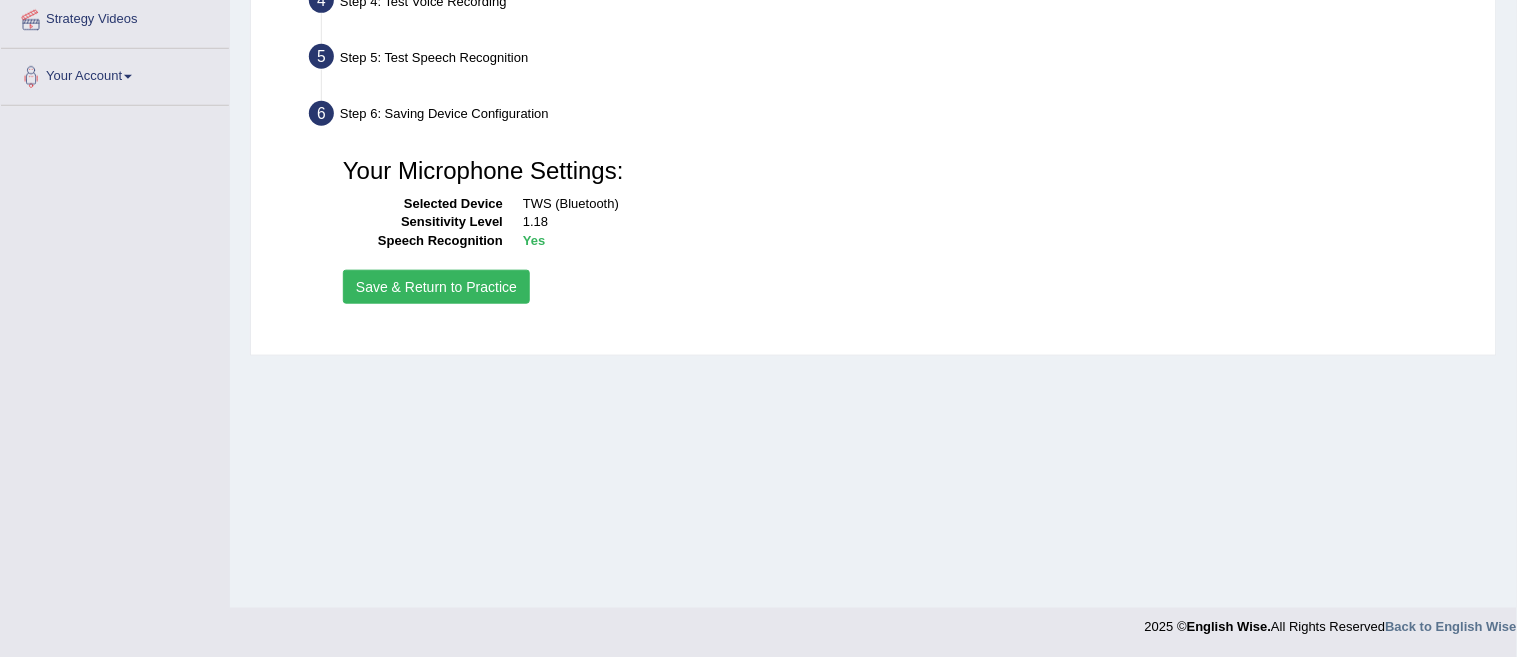 click on "Save & Return to Practice" at bounding box center (436, 287) 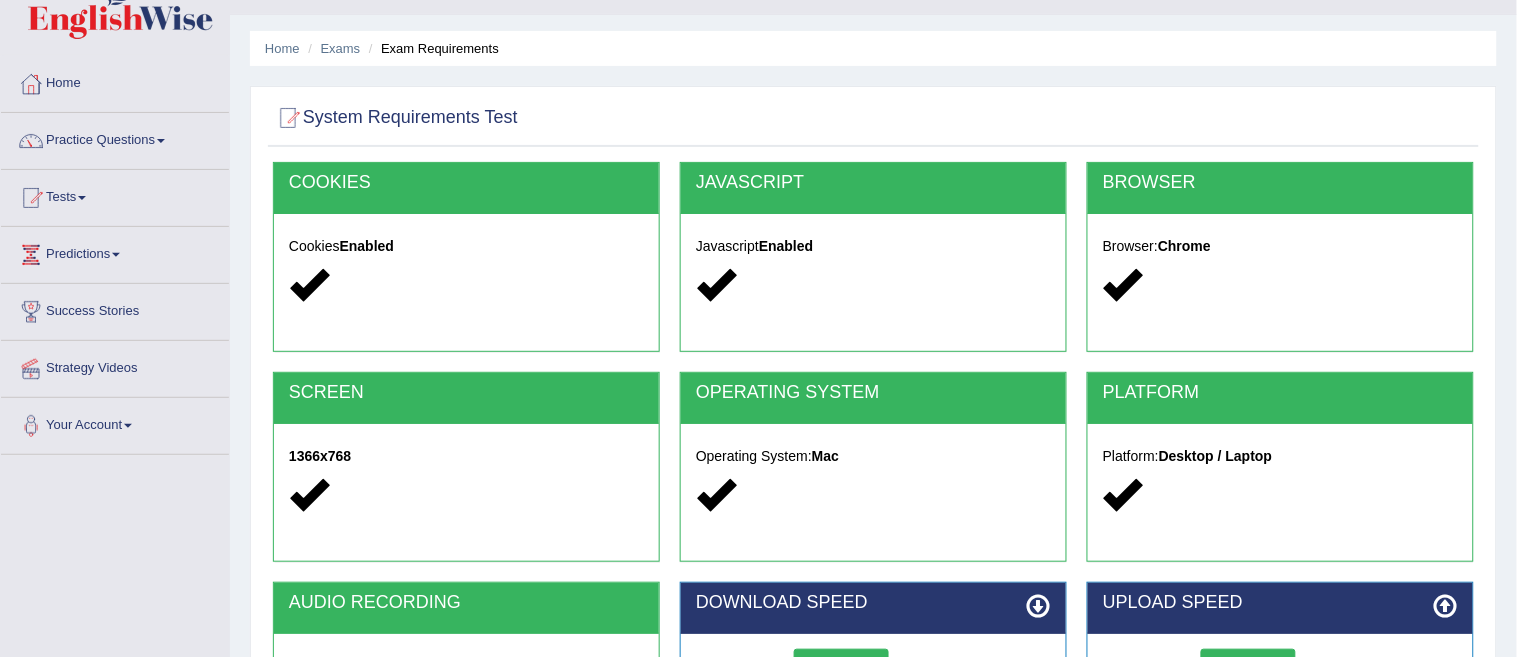 scroll, scrollTop: 0, scrollLeft: 0, axis: both 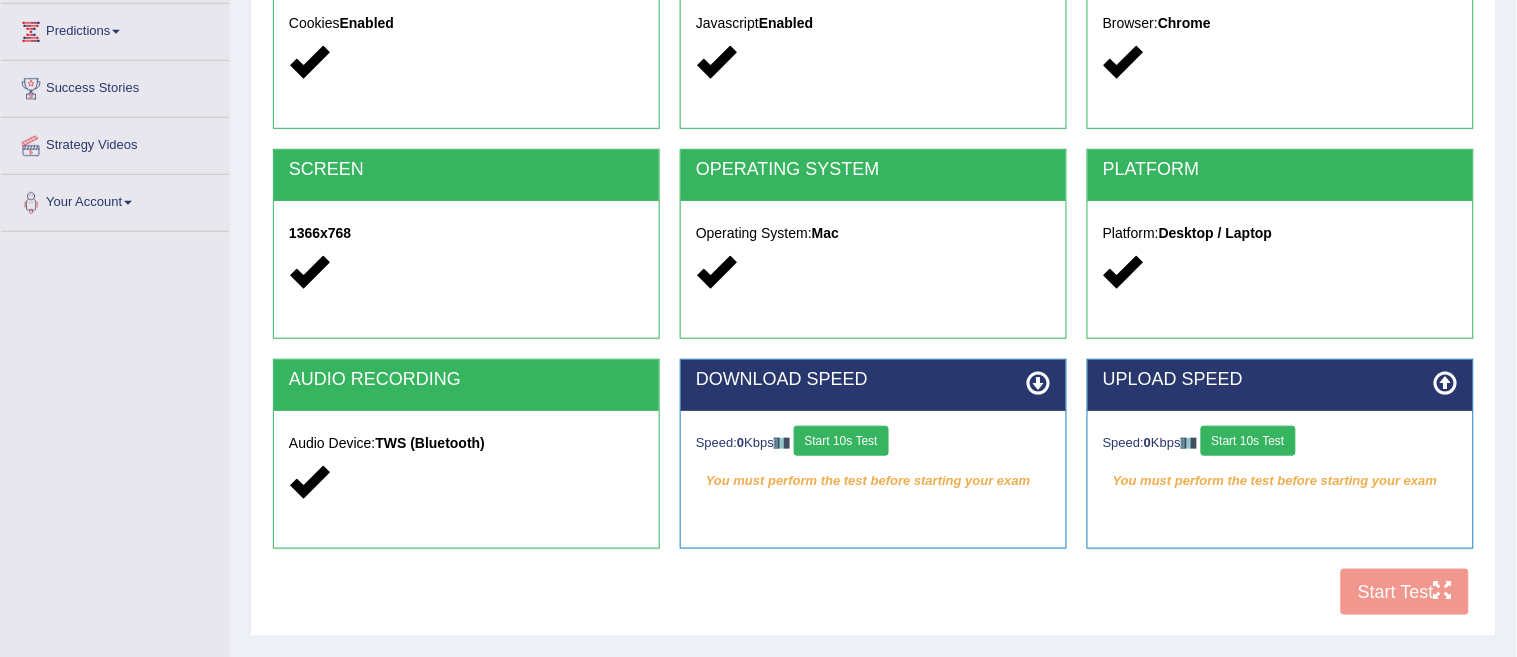 click on "COOKIES
Cookies  Enabled
JAVASCRIPT
Javascript  Enabled
BROWSER
Browser:  Chrome
SCREEN
1366x768
OPERATING SYSTEM
Operating System:  Mac
PLATFORM
Platform:  Desktop / Laptop
AUDIO RECORDING
Audio Device:  TWS (Bluetooth)
DOWNLOAD SPEED
Speed:  0  Kbps    Start 10s Test
You must perform the test before starting your exam
Select Audio Quality
UPLOAD SPEED
Speed:  0  Kbps    Start 10s Test
You must perform the test before starting your exam
Start Test" at bounding box center [873, 282] 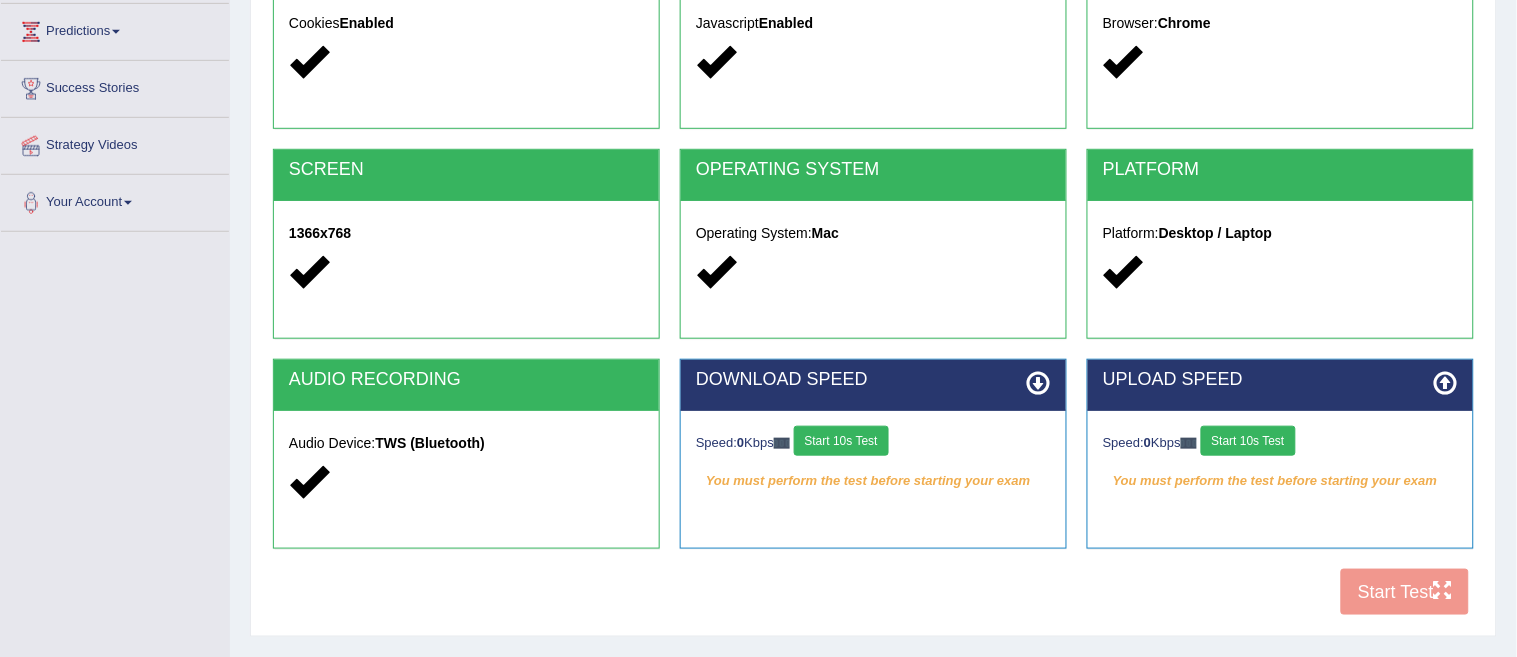 click on "COOKIES
Cookies  Enabled
JAVASCRIPT
Javascript  Enabled
BROWSER
Browser:  Chrome
SCREEN
1366x768
OPERATING SYSTEM
Operating System:  Mac
PLATFORM
Platform:  Desktop / Laptop
AUDIO RECORDING
Audio Device:  TWS (Bluetooth)
DOWNLOAD SPEED
Speed:  0  Kbps    Start 10s Test
You must perform the test before starting your exam
Select Audio Quality
UPLOAD SPEED
Speed:  0  Kbps    Start 10s Test
You must perform the test before starting your exam
Start Test" at bounding box center [873, 282] 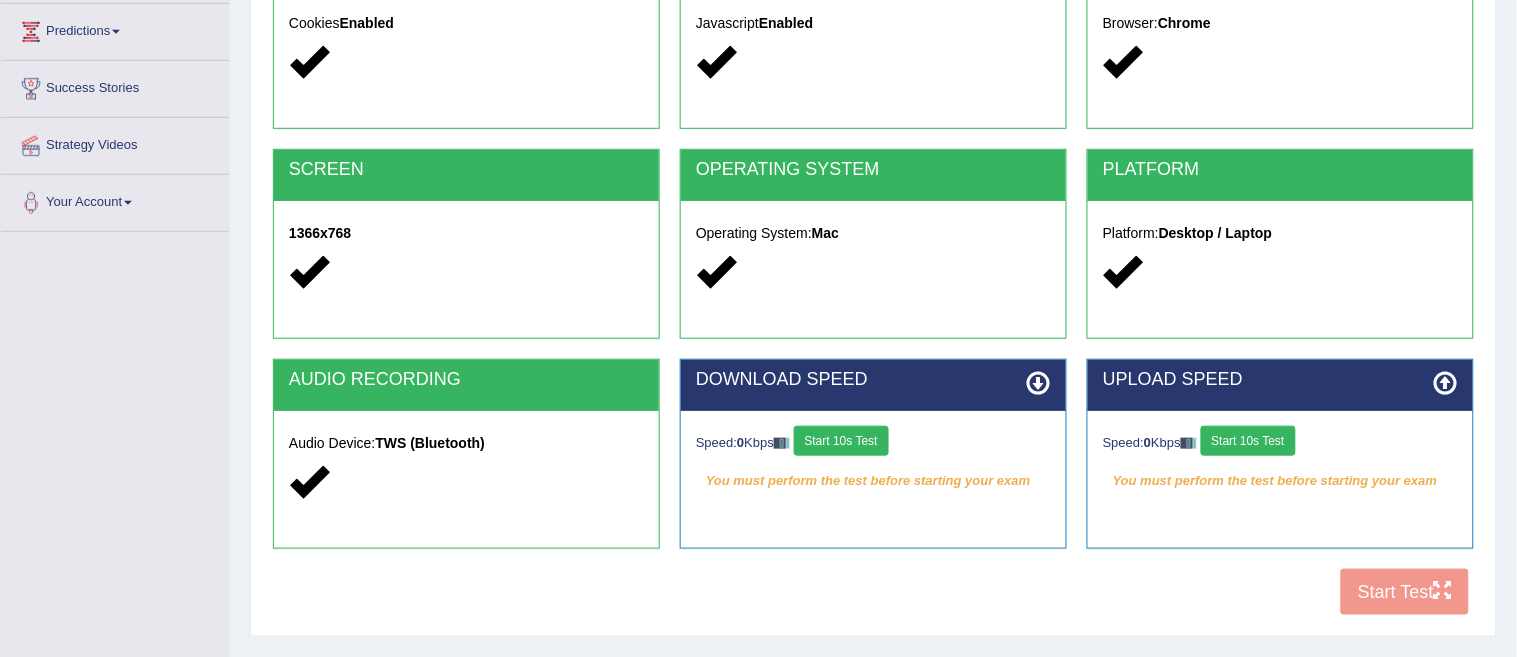 click on "COOKIES
Cookies  Enabled
JAVASCRIPT
Javascript  Enabled
BROWSER
Browser:  Chrome
SCREEN
1366x768
OPERATING SYSTEM
Operating System:  Mac
PLATFORM
Platform:  Desktop / Laptop
AUDIO RECORDING
Audio Device:  TWS (Bluetooth)
DOWNLOAD SPEED
Speed:  0  Kbps    Start 10s Test
You must perform the test before starting your exam
Select Audio Quality
UPLOAD SPEED
Speed:  0  Kbps    Start 10s Test
You must perform the test before starting your exam
Start Test" at bounding box center (873, 282) 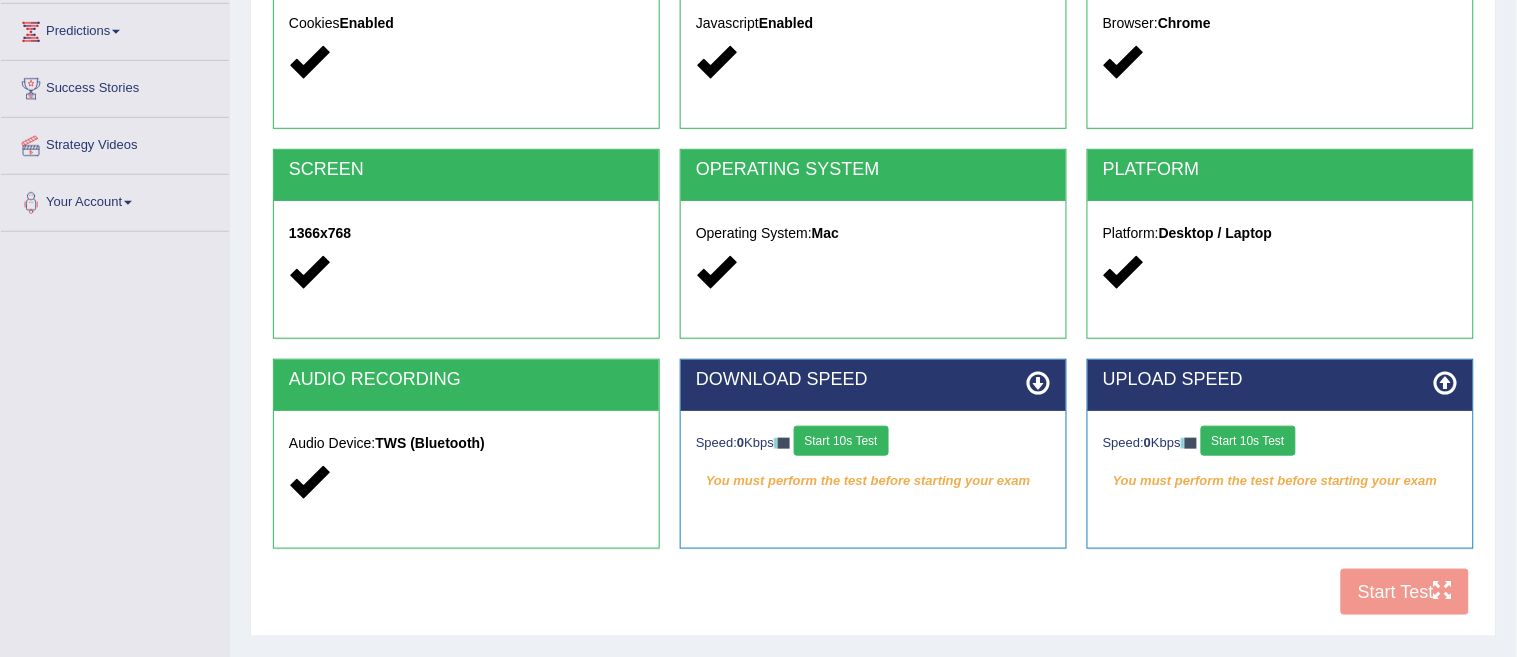 click on "Start 10s Test" at bounding box center [841, 441] 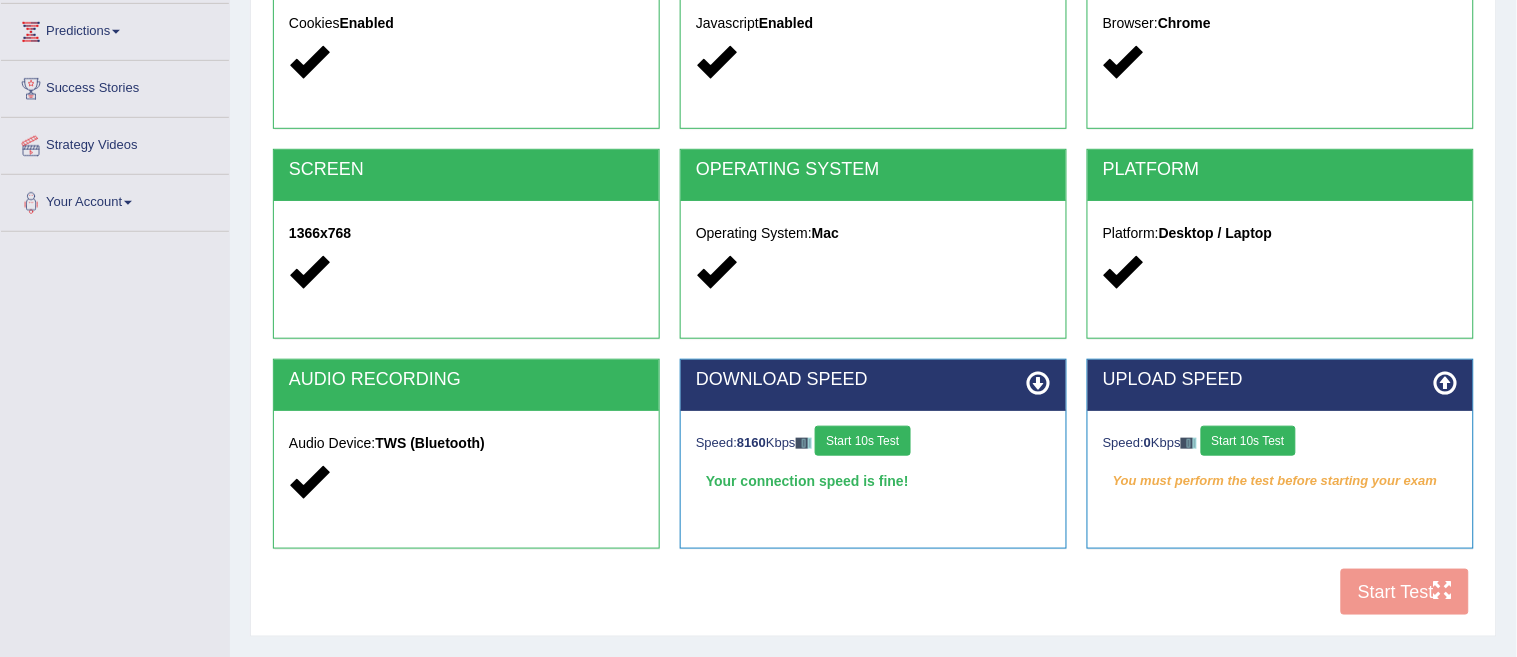 click on "Start 10s Test" at bounding box center [1248, 441] 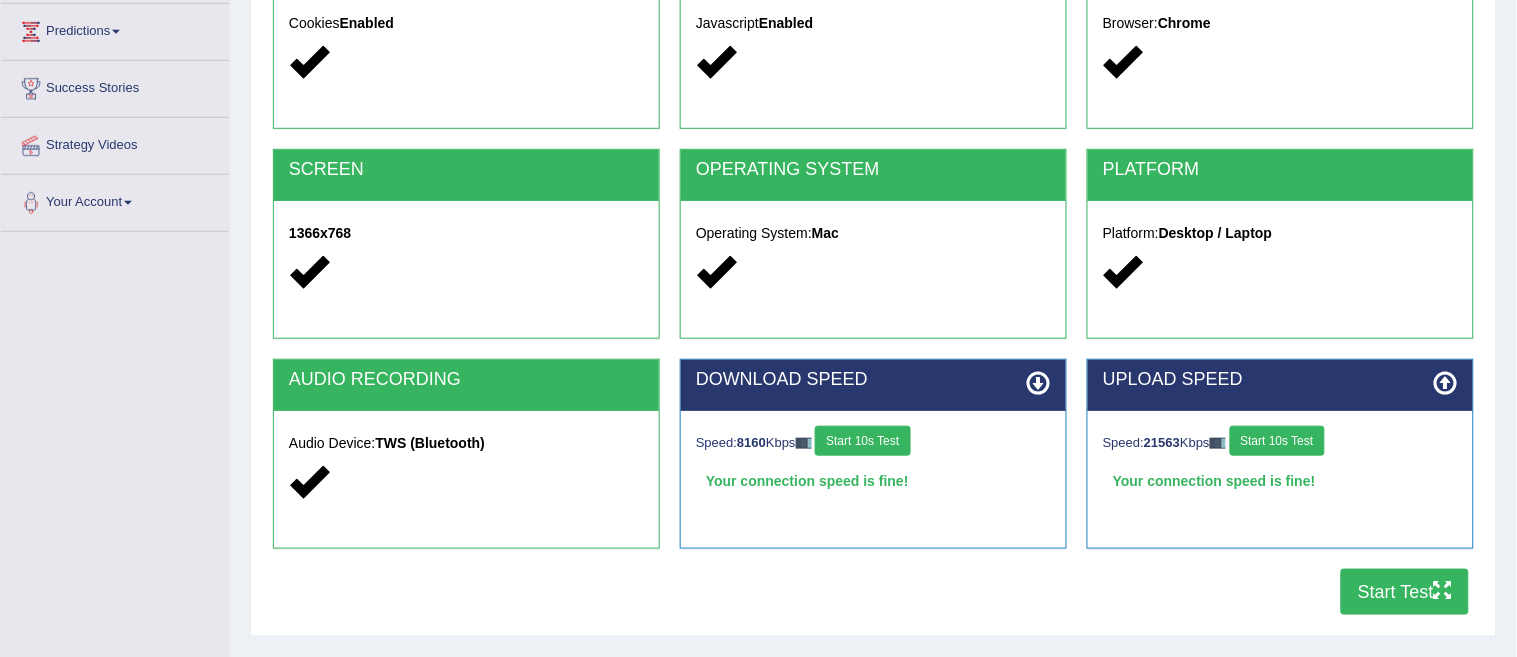 click on "Start Test" at bounding box center (1405, 592) 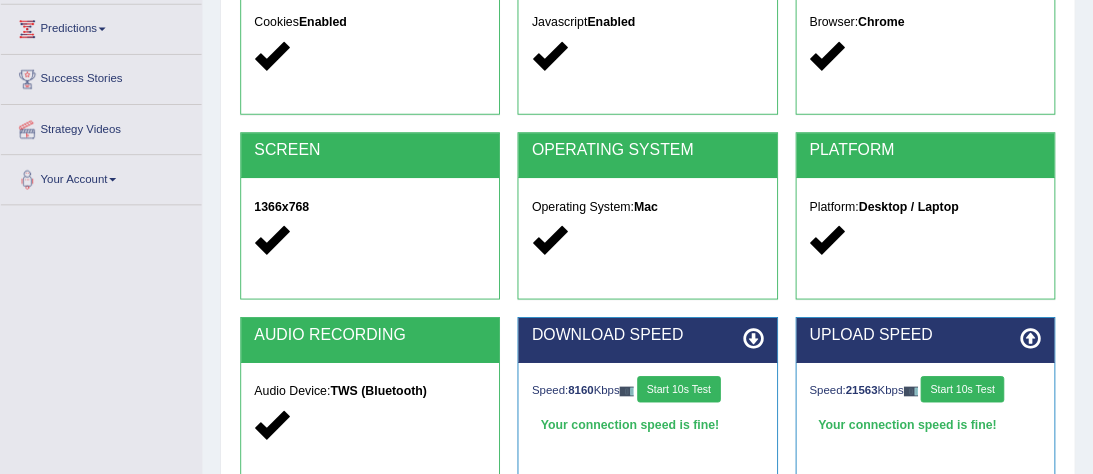 scroll, scrollTop: 264, scrollLeft: 0, axis: vertical 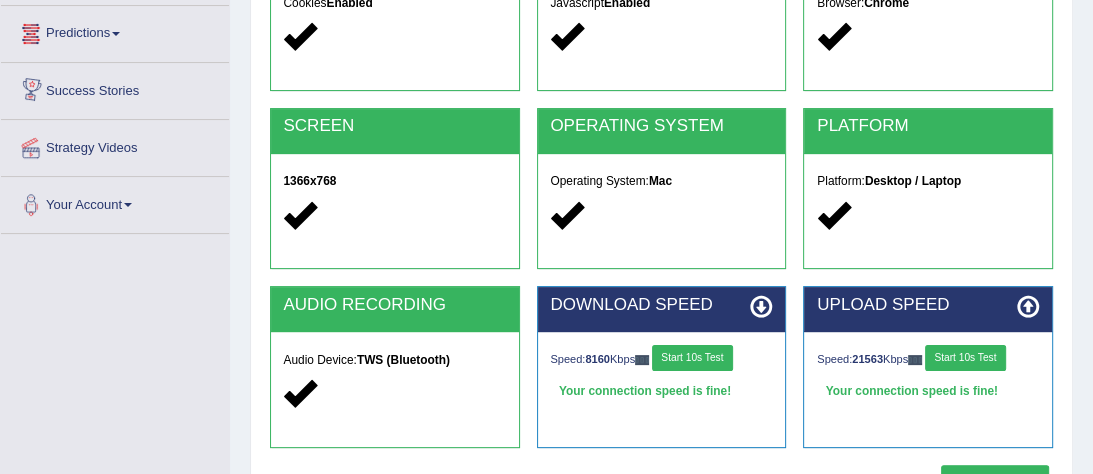 type 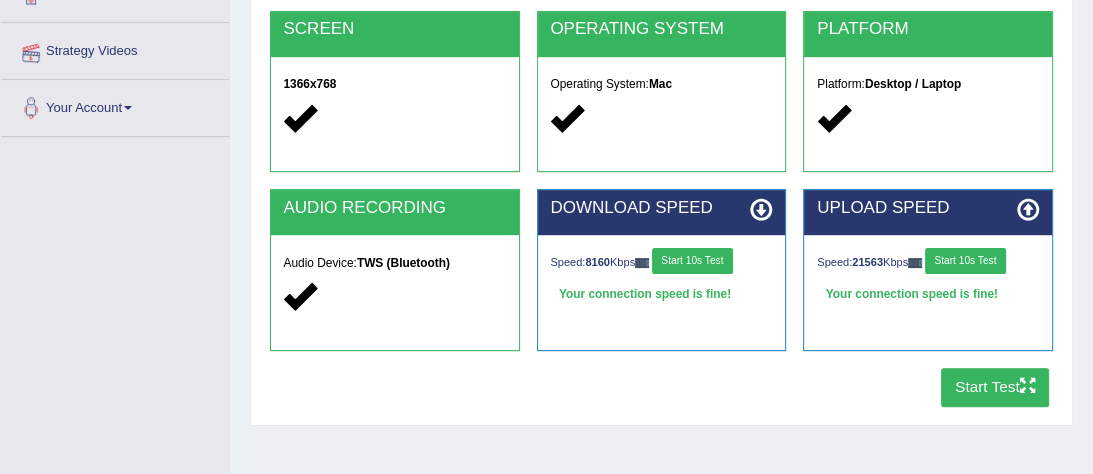 scroll, scrollTop: 393, scrollLeft: 0, axis: vertical 